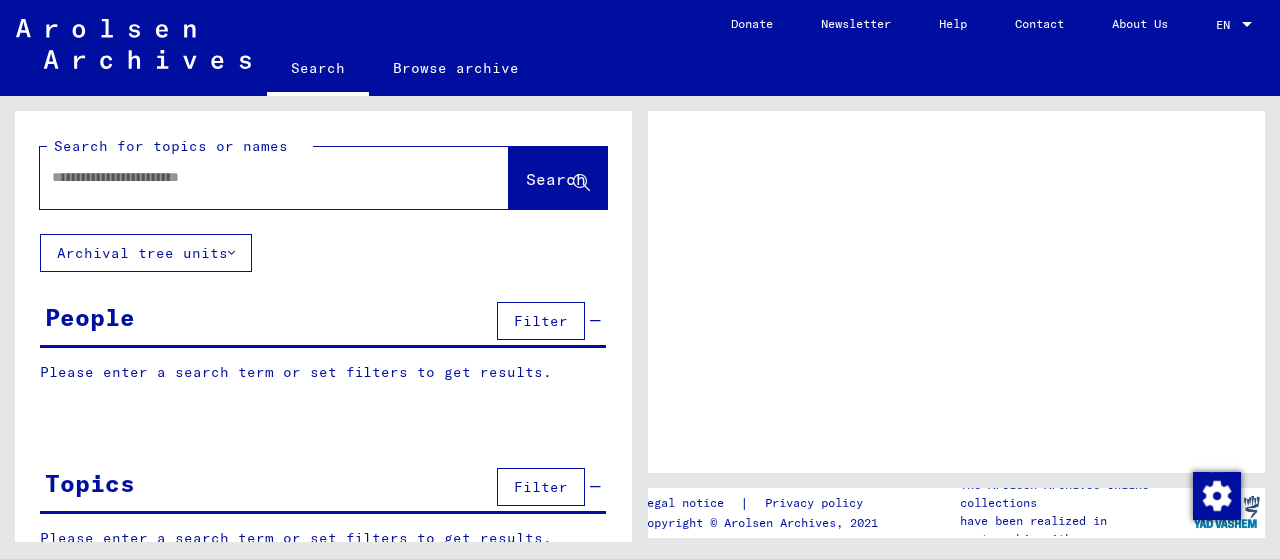 click at bounding box center (256, 177) 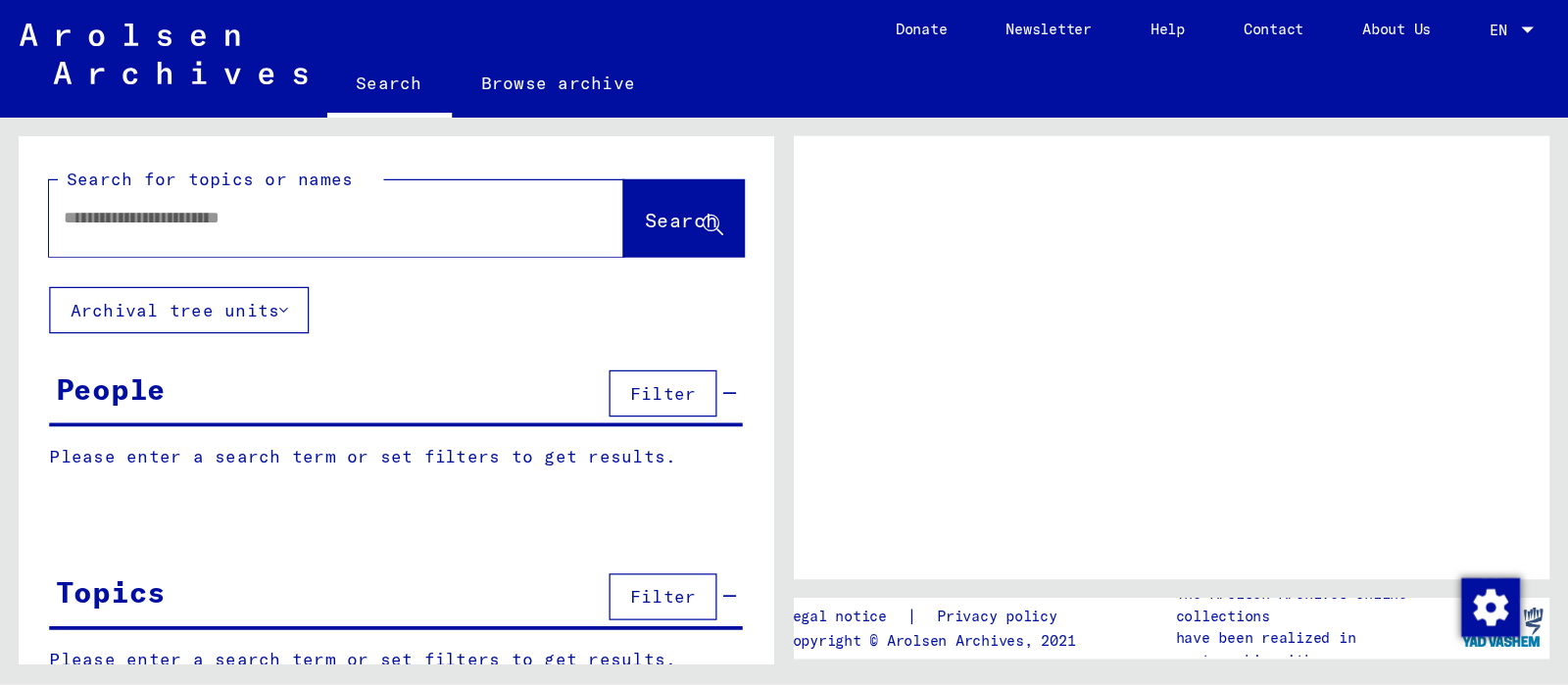 scroll, scrollTop: 0, scrollLeft: 0, axis: both 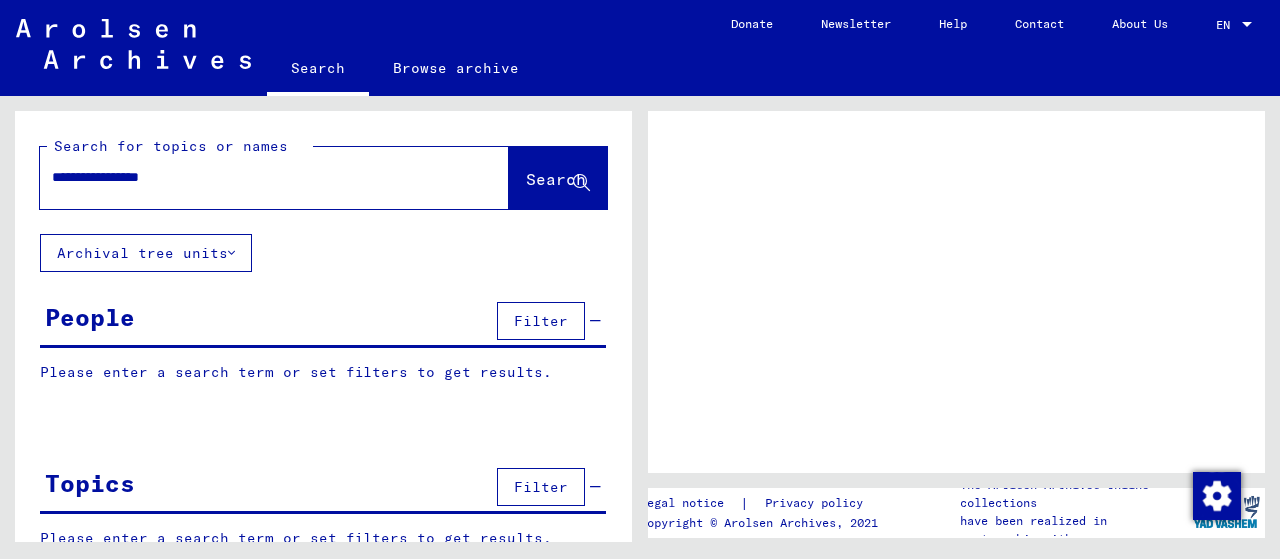 type on "**********" 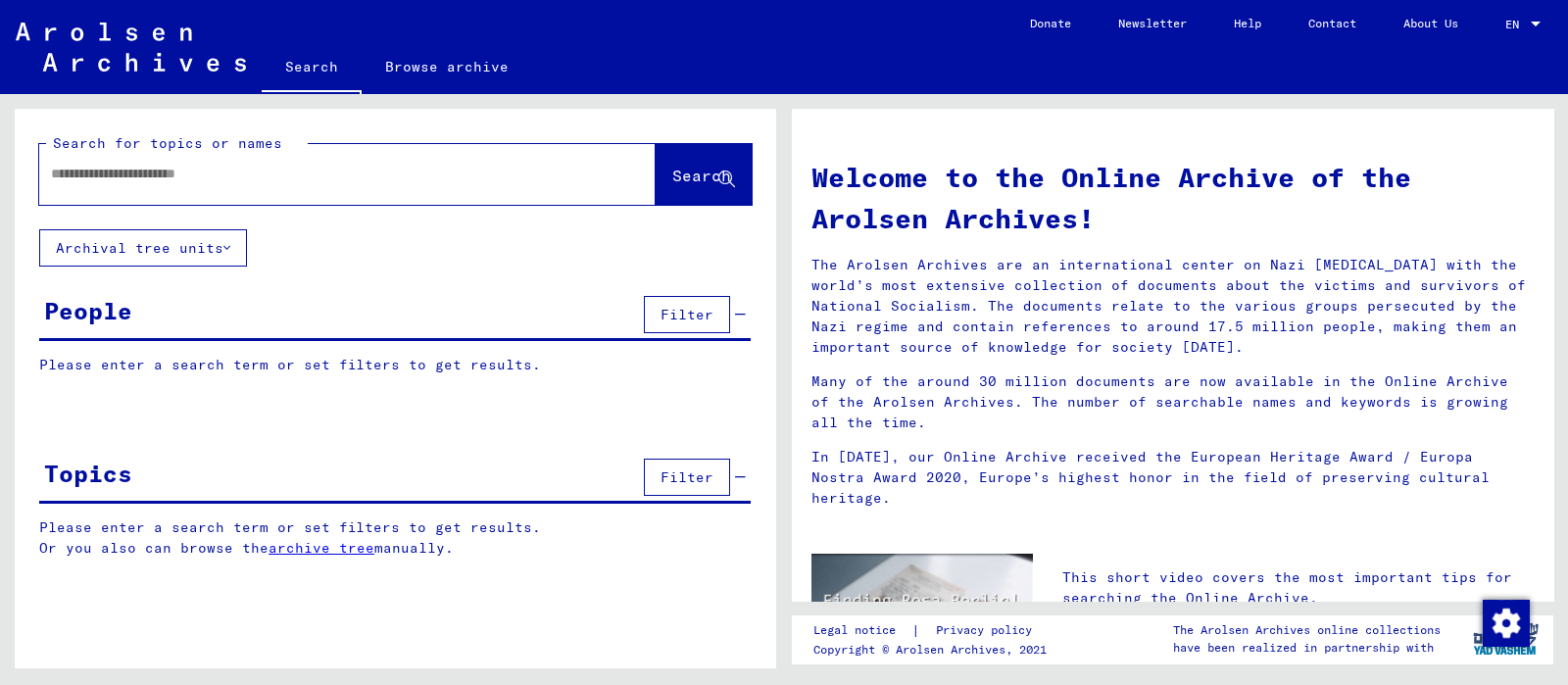 drag, startPoint x: 1139, startPoint y: 17, endPoint x: 176, endPoint y: 172, distance: 975.39428 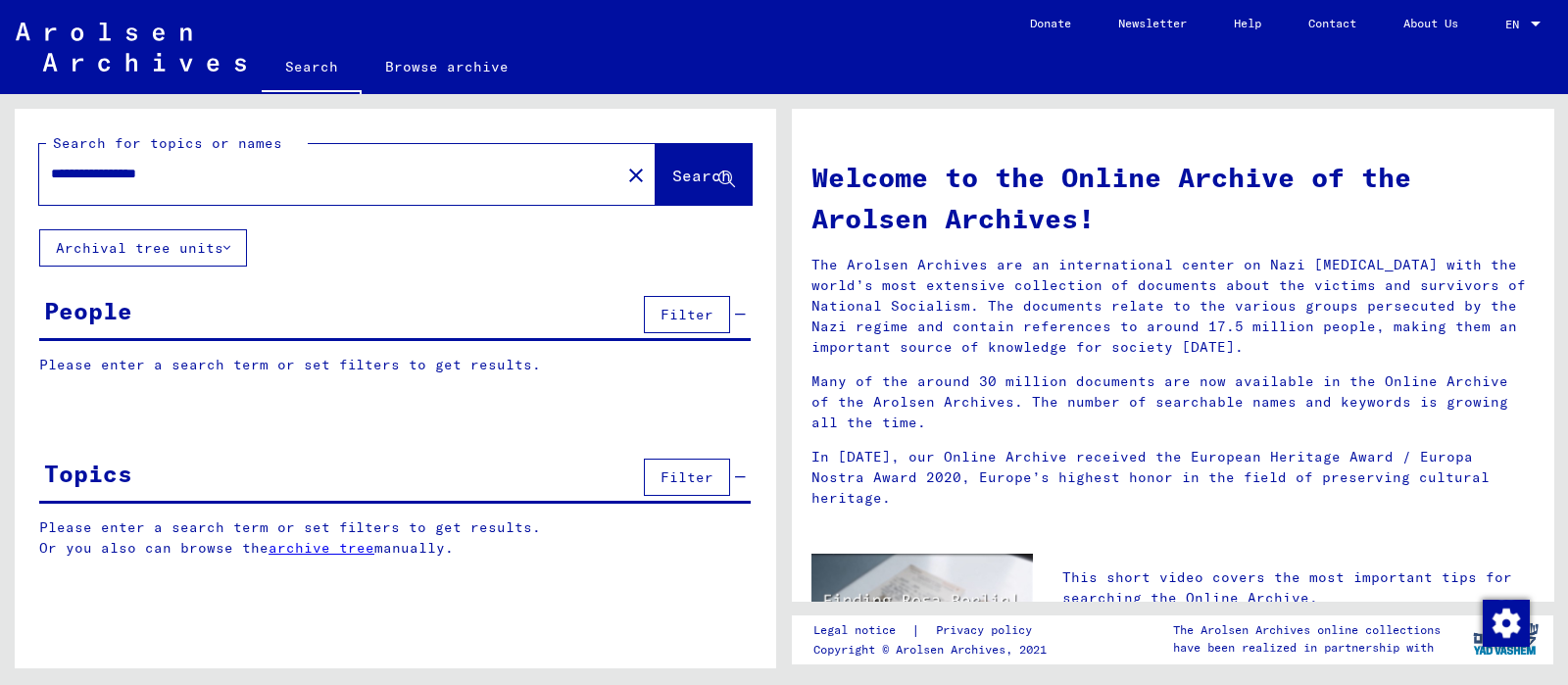 type on "**********" 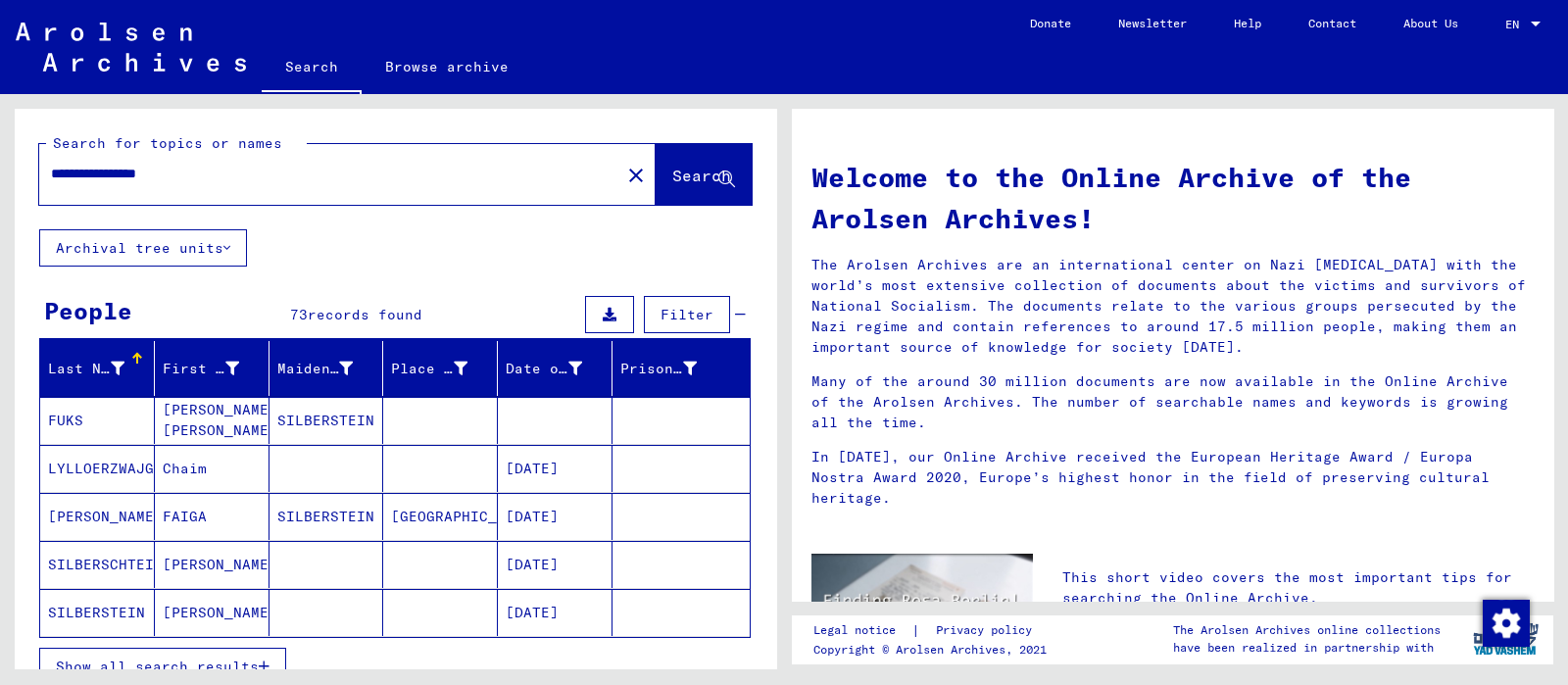 click on "Show all search results" at bounding box center (157, 666) 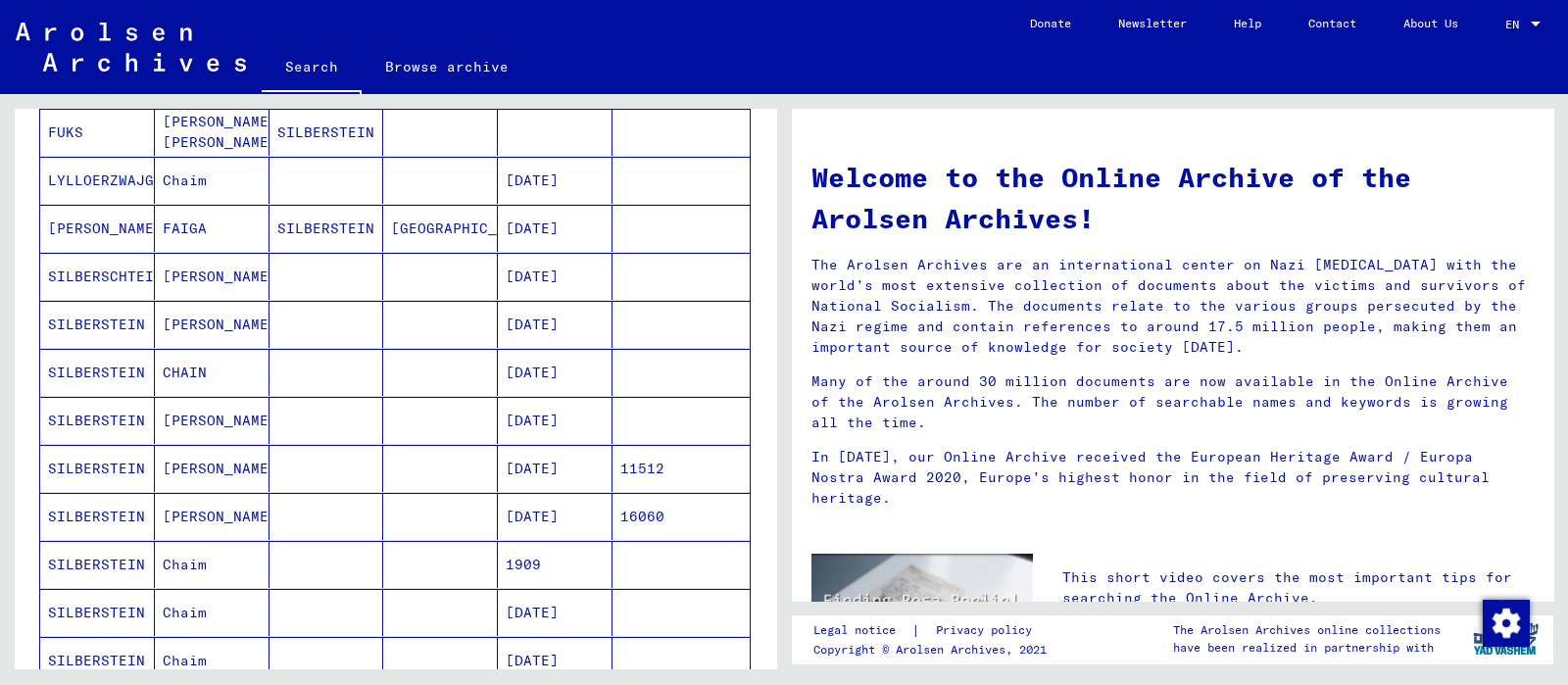 click at bounding box center [440, 564] 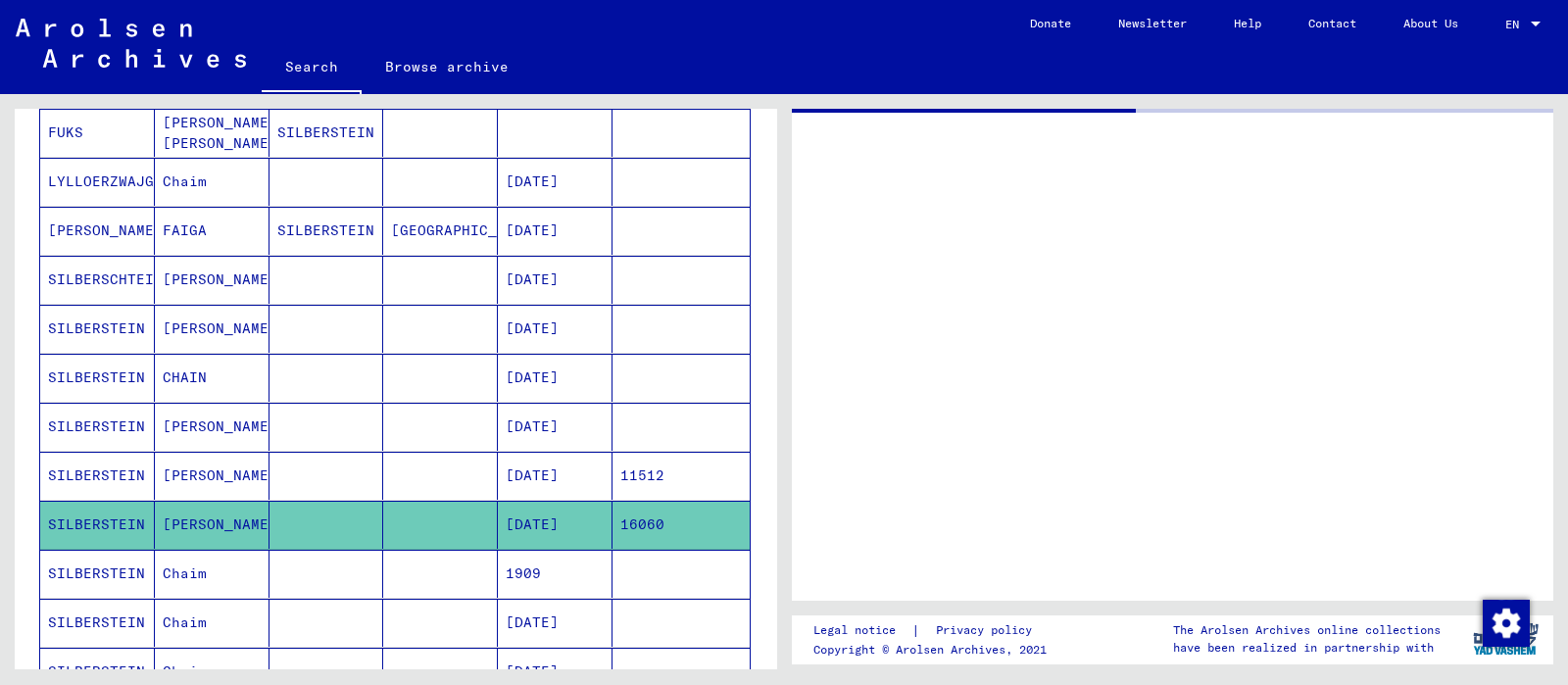 scroll, scrollTop: 289, scrollLeft: 0, axis: vertical 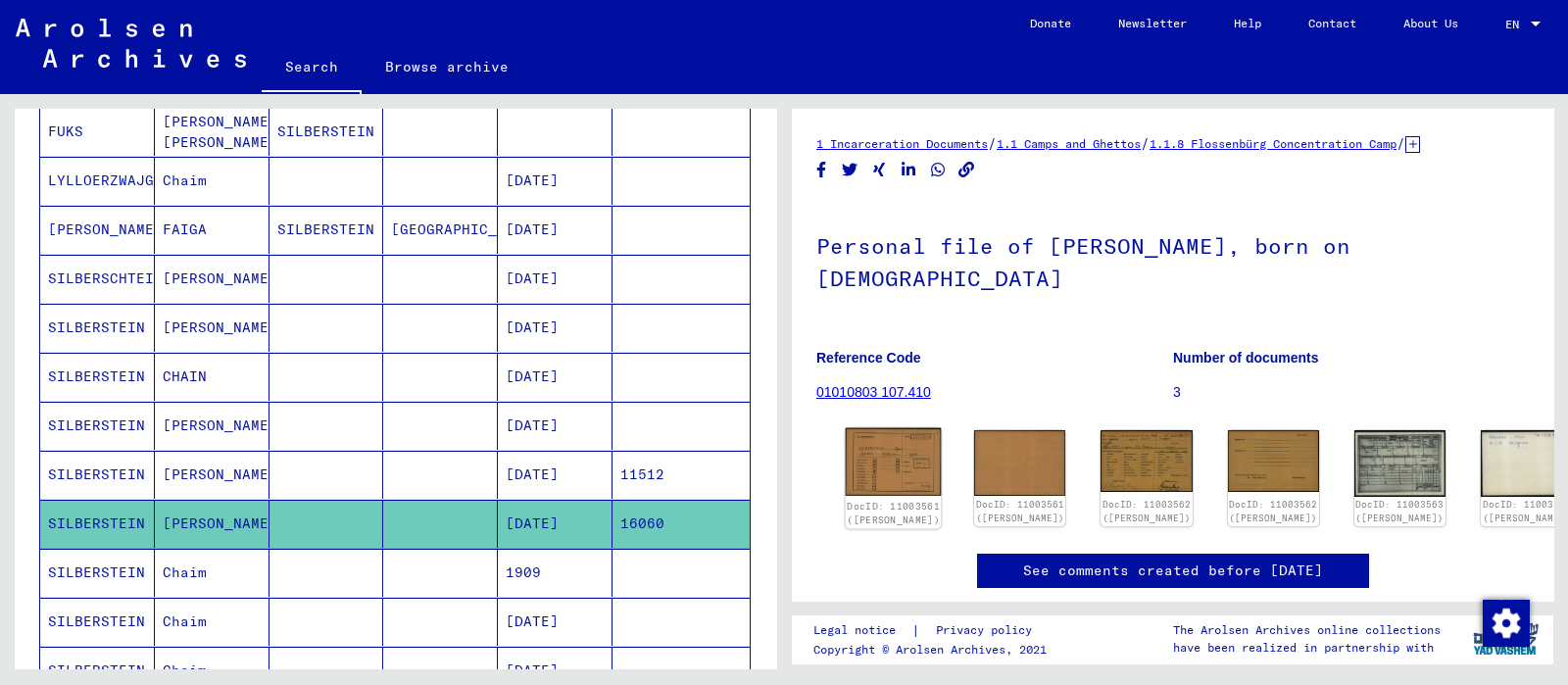 click 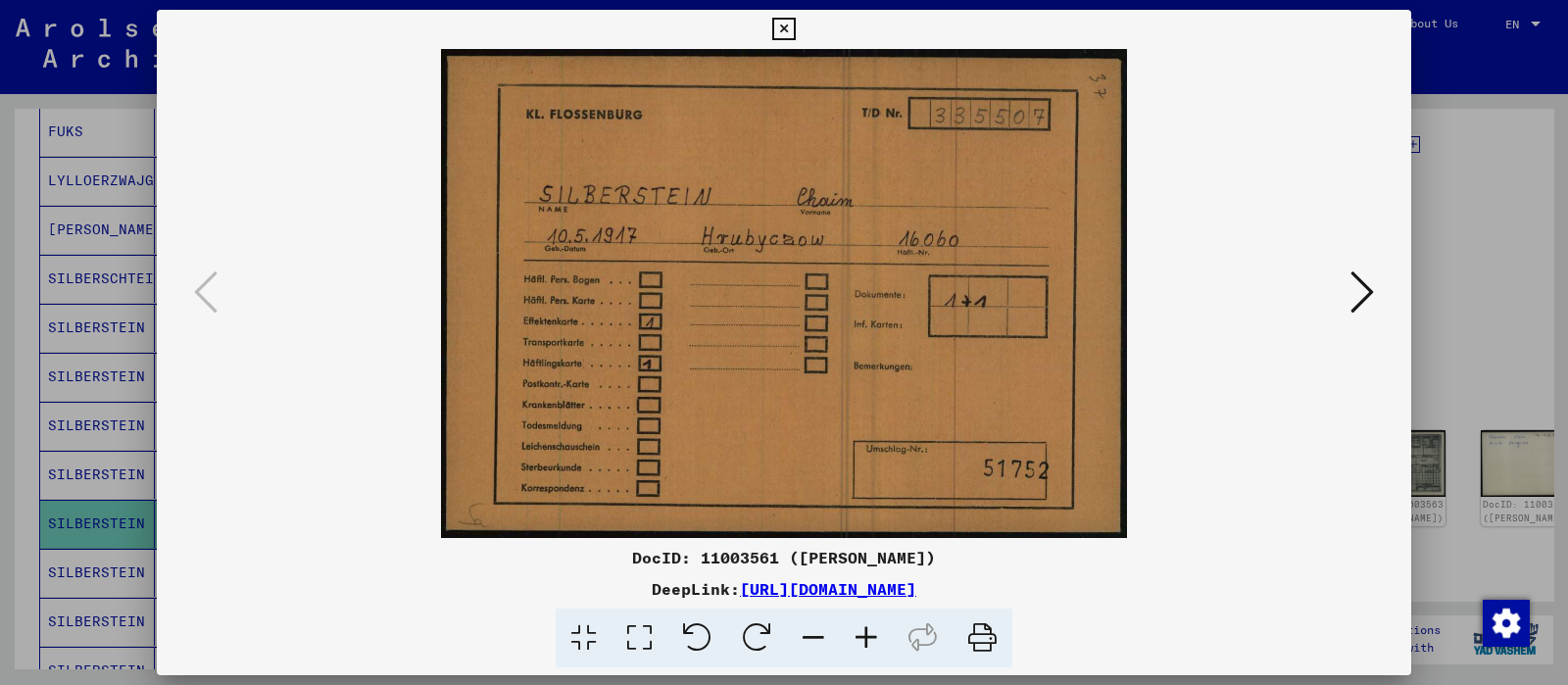 click at bounding box center (1362, 292) 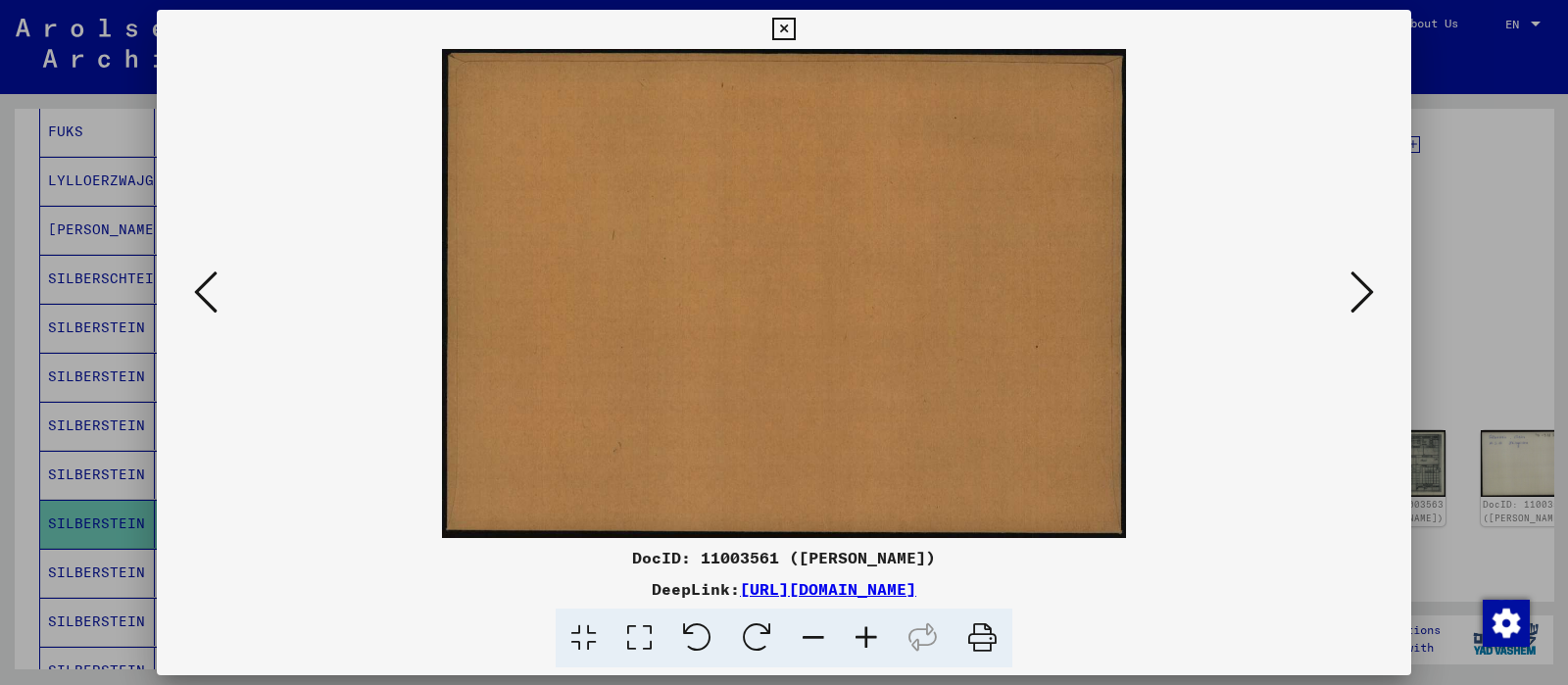 click at bounding box center [1362, 292] 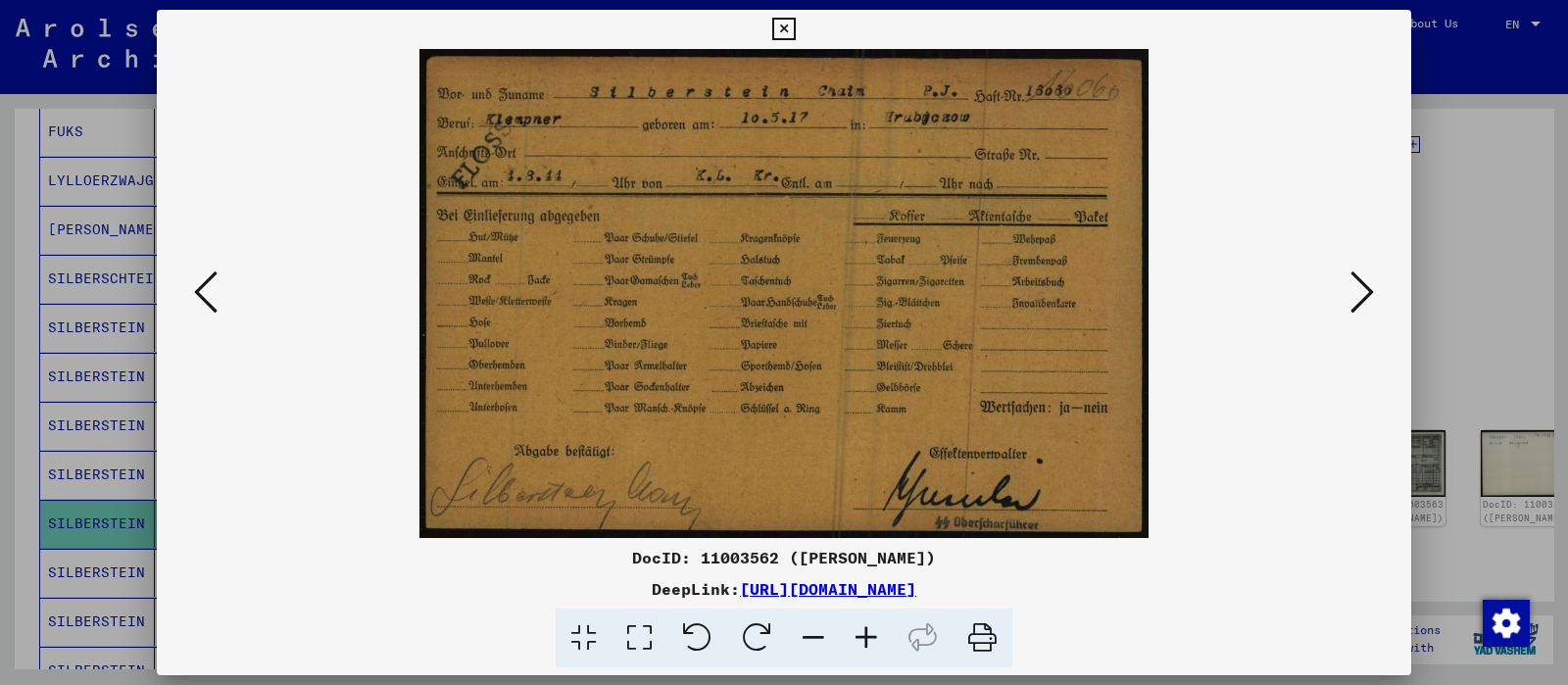 click at bounding box center (1362, 292) 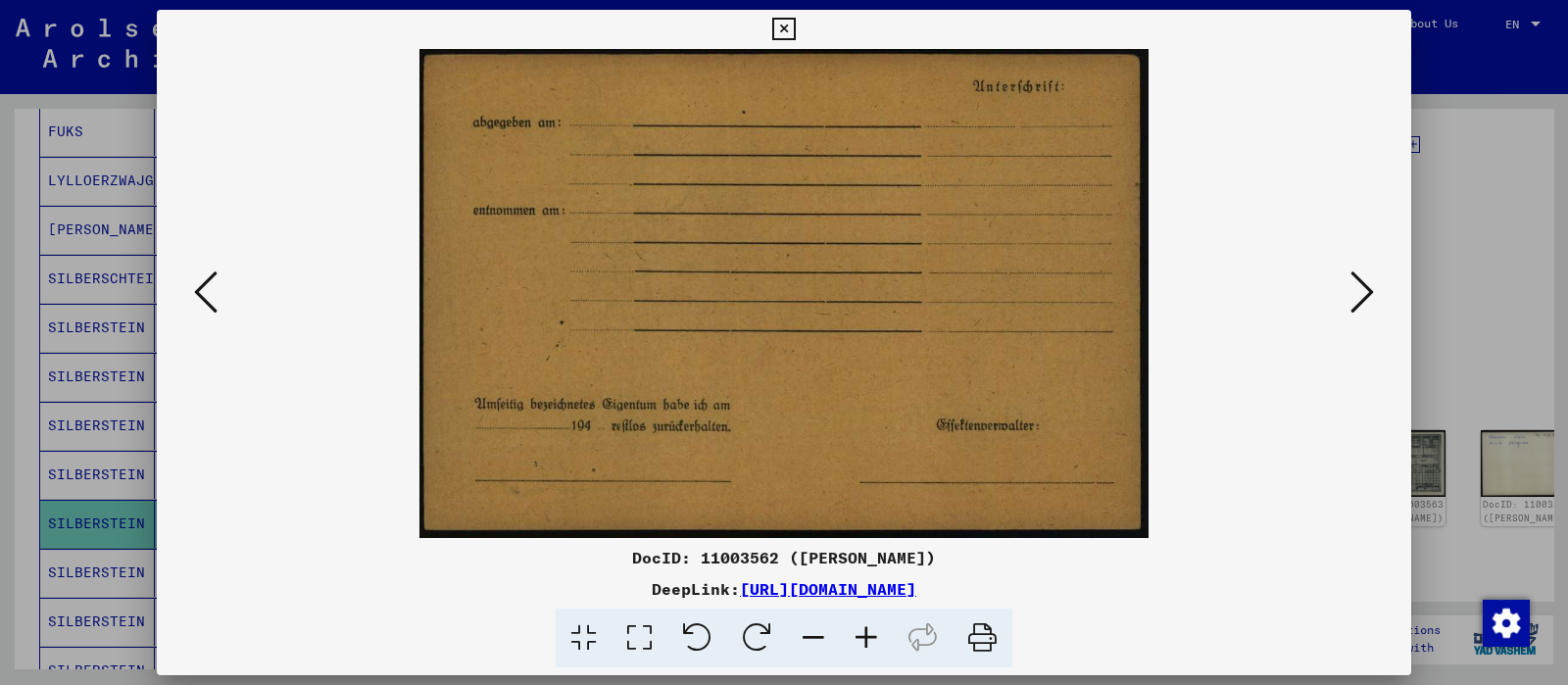 click at bounding box center [1362, 292] 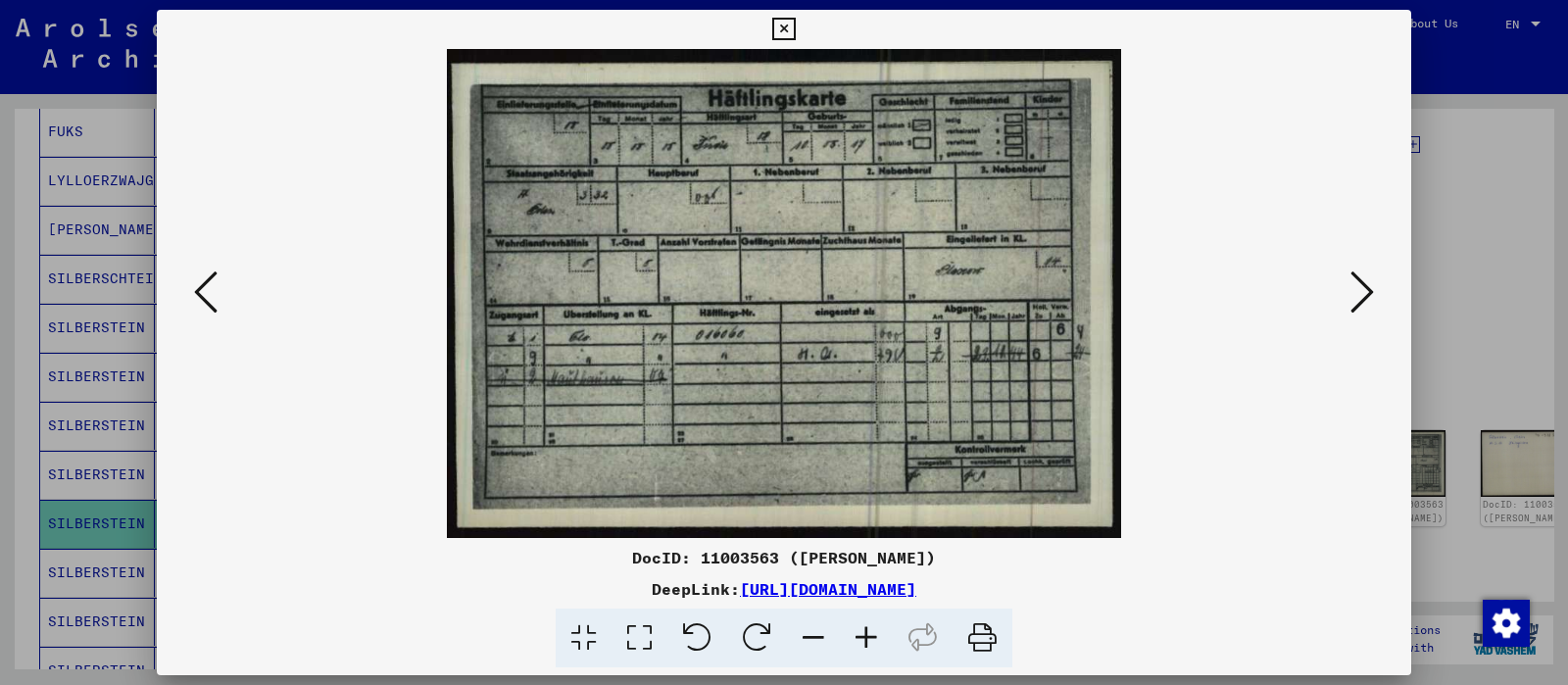click at bounding box center [1362, 292] 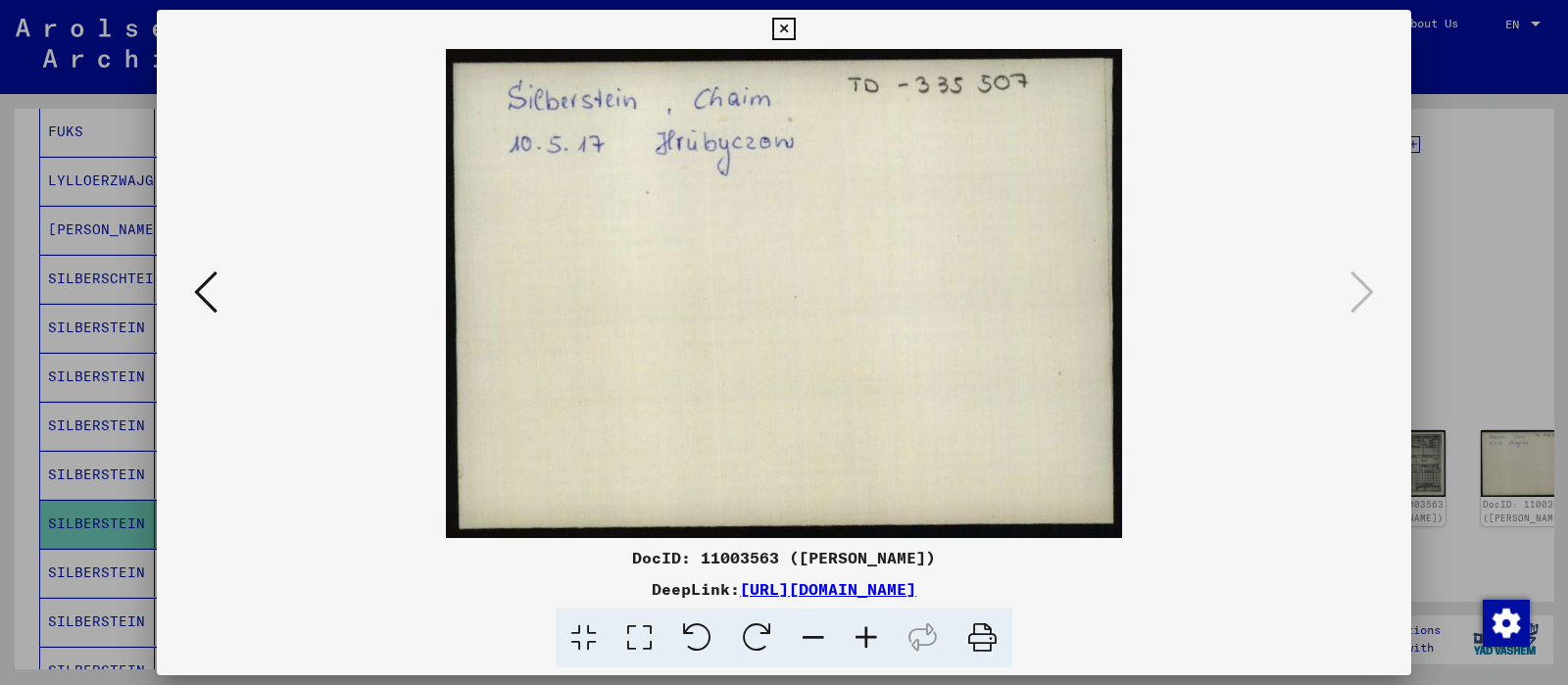 click at bounding box center (784, 342) 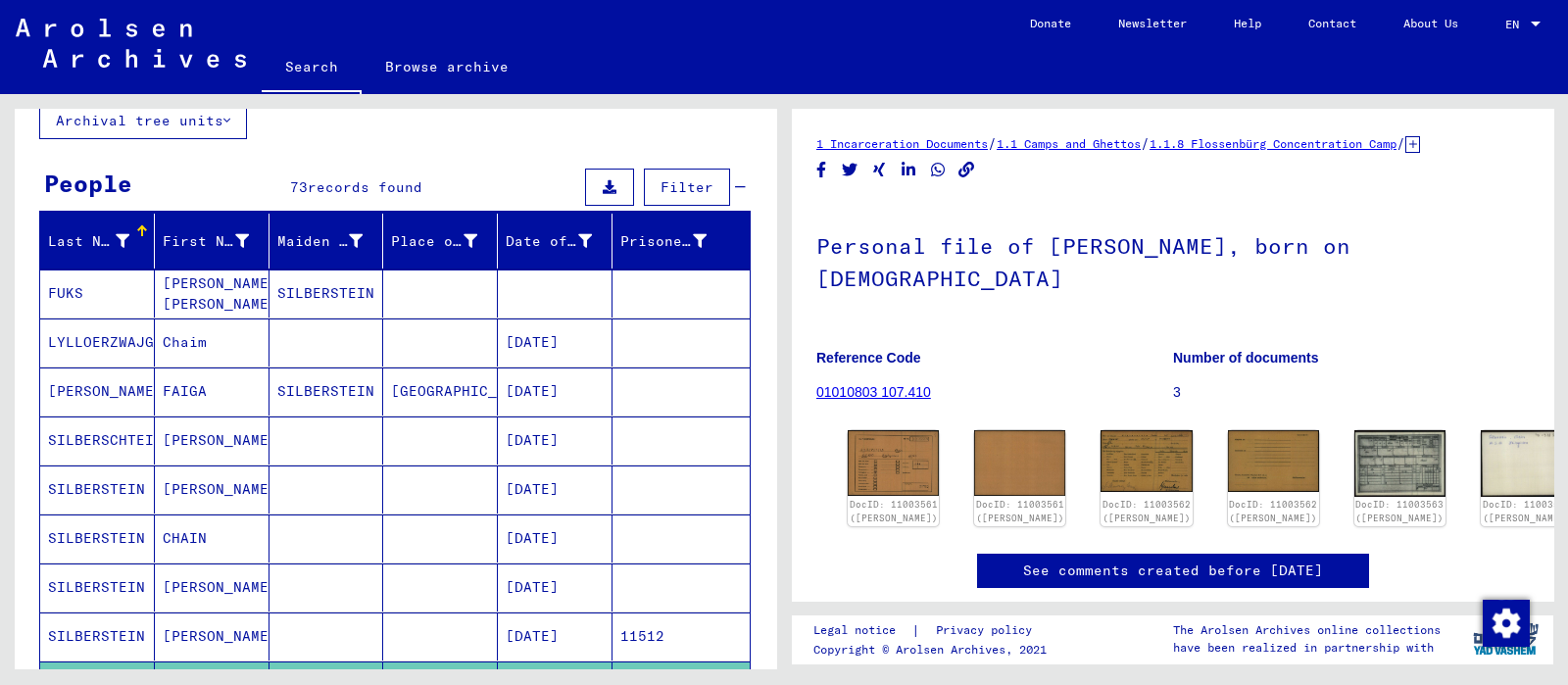 scroll, scrollTop: 122, scrollLeft: 0, axis: vertical 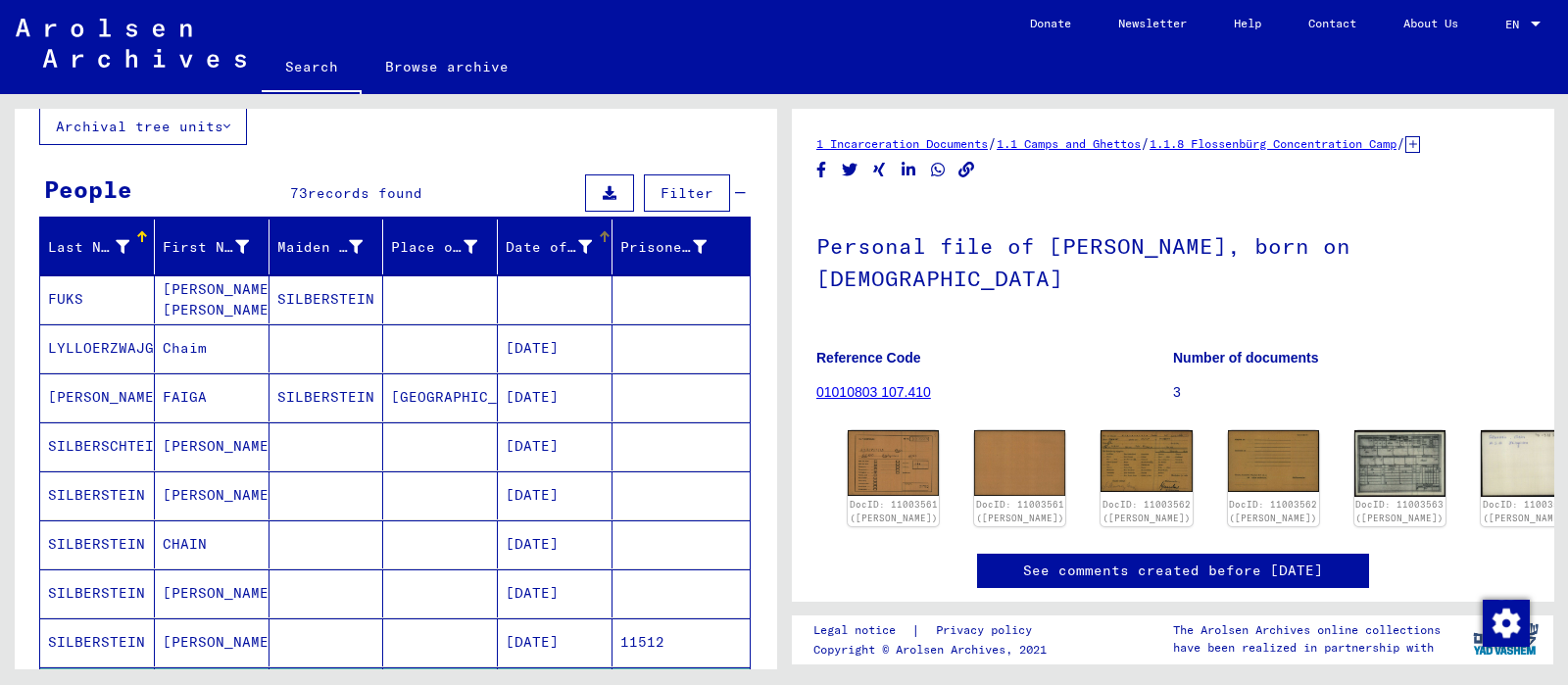 click on "Date of Birth" at bounding box center (549, 247) 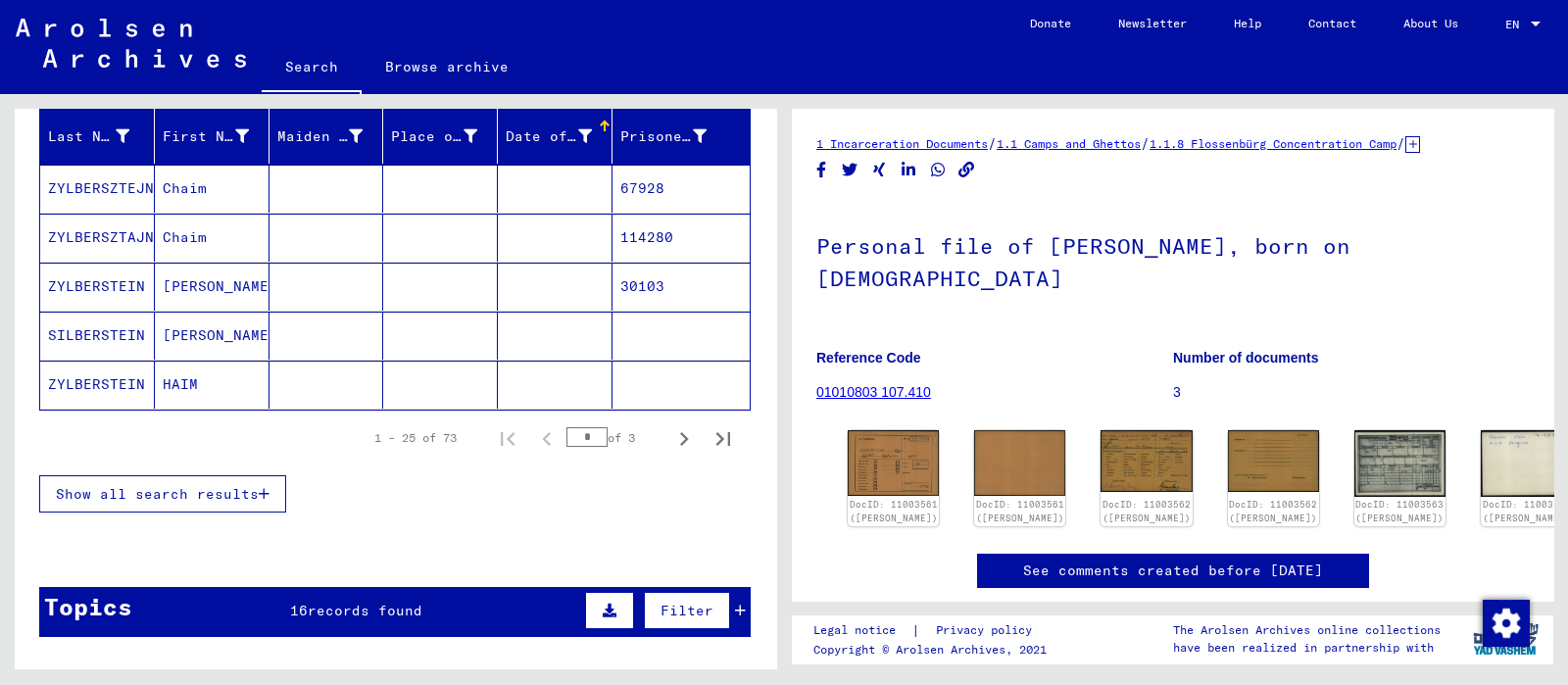 scroll, scrollTop: 233, scrollLeft: 0, axis: vertical 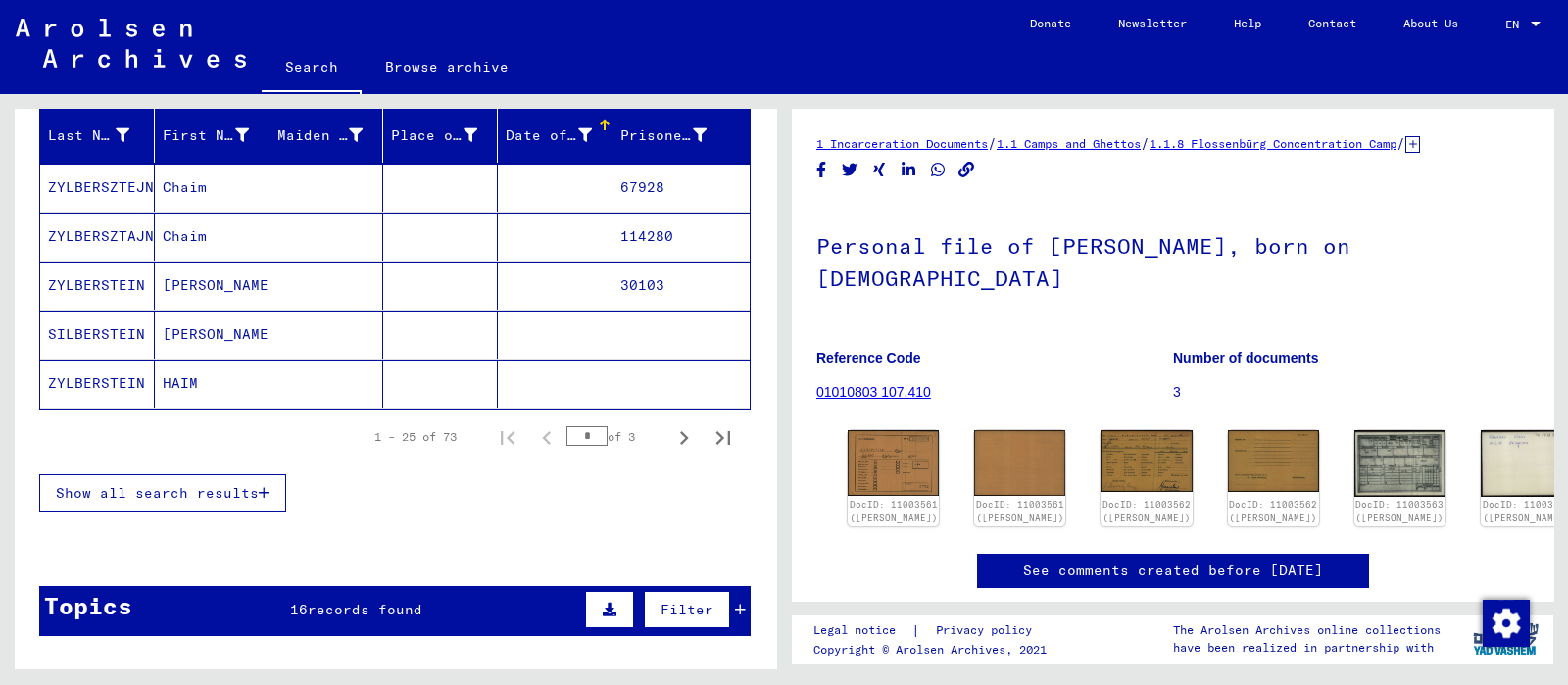 click on "Show all search results" at bounding box center (163, 493) 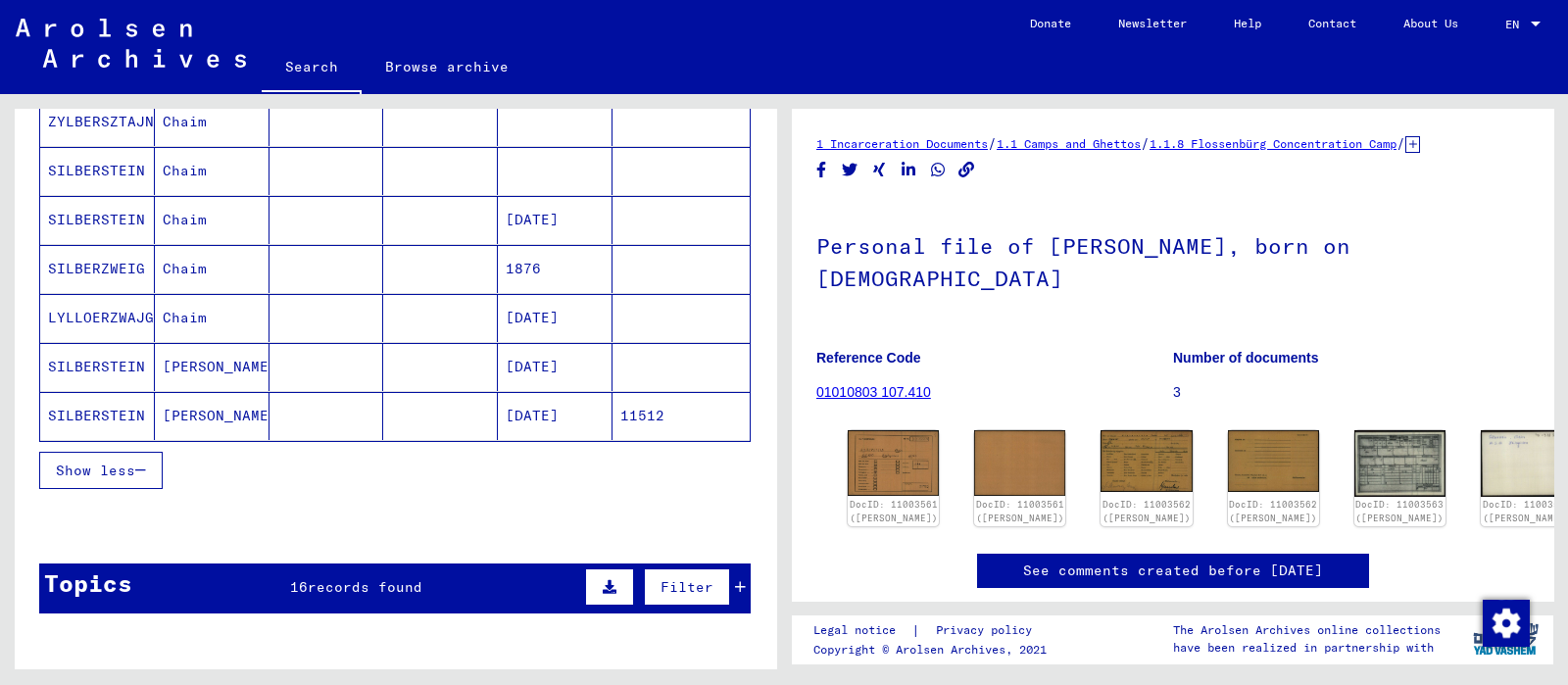 scroll, scrollTop: 1183, scrollLeft: 0, axis: vertical 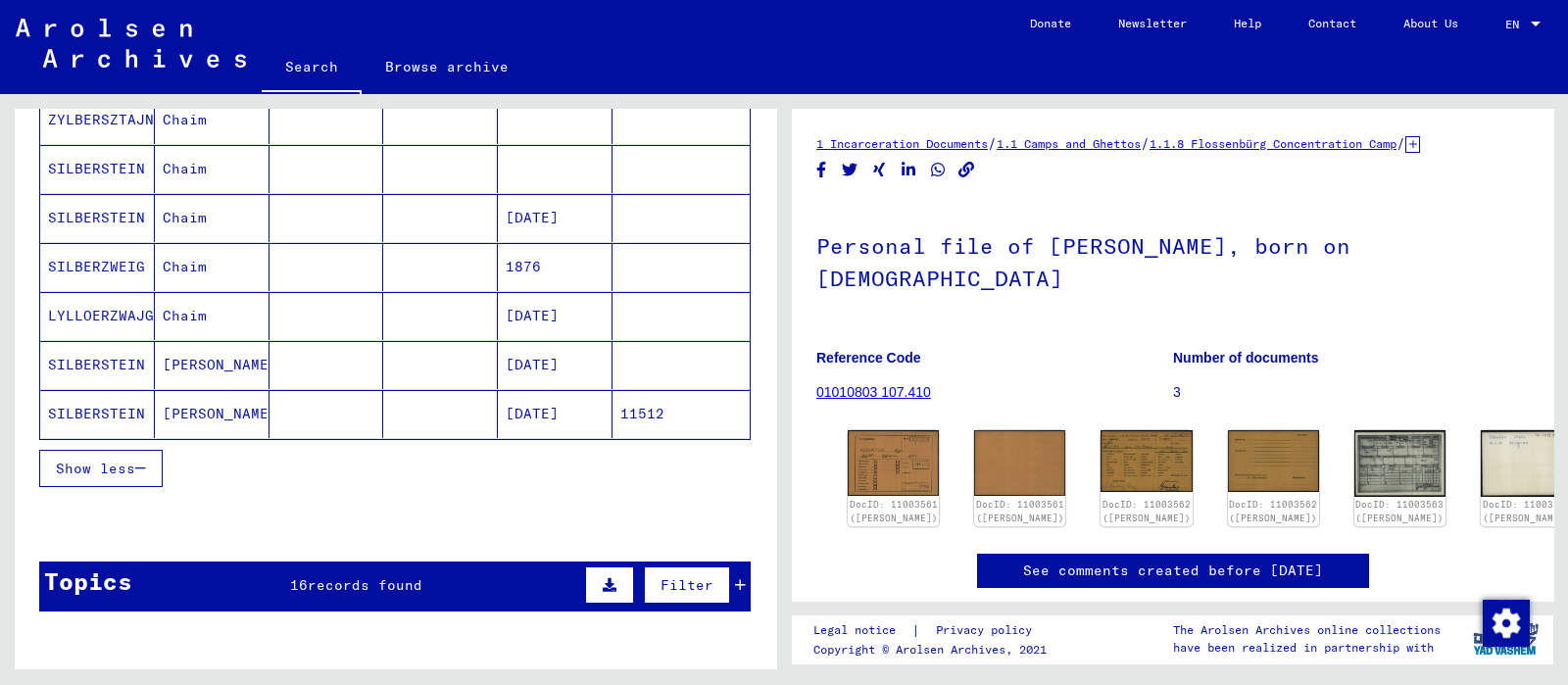 click on "11512" 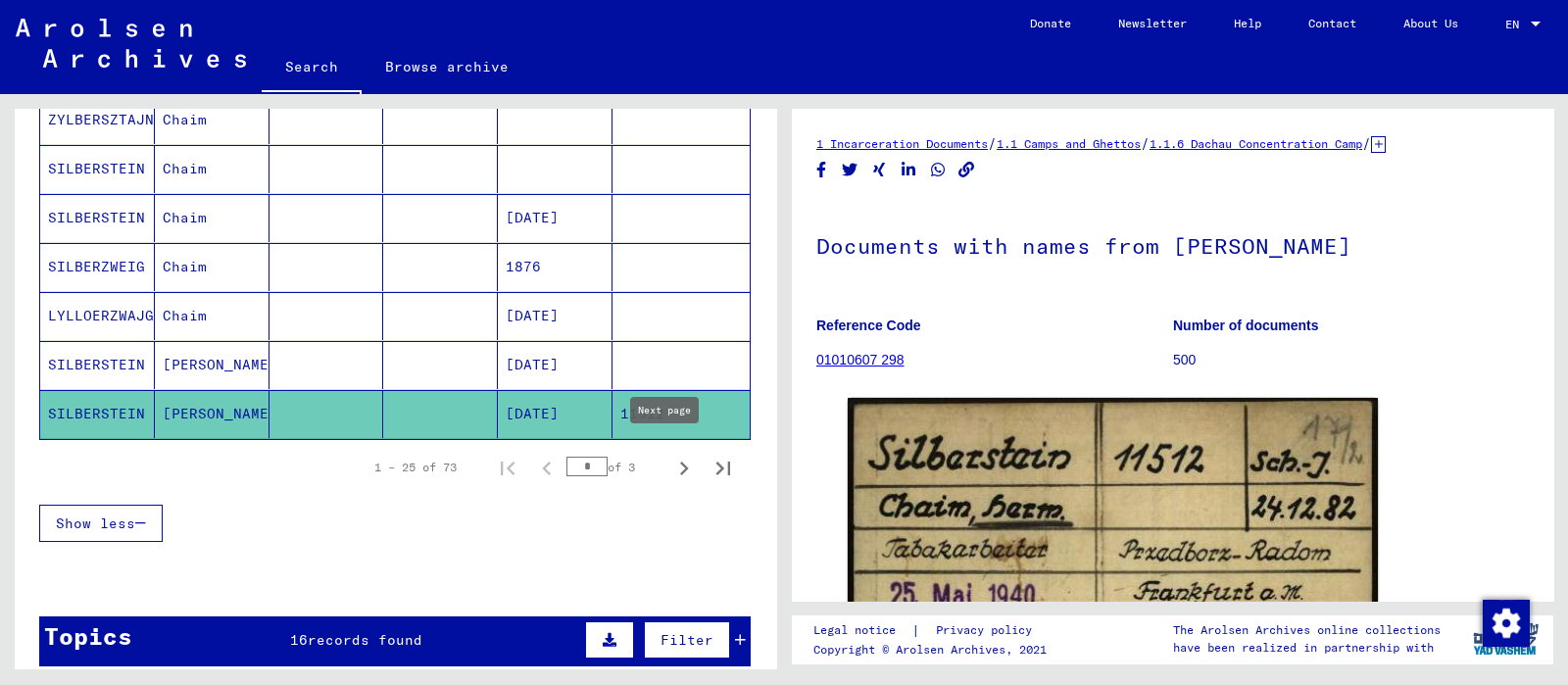 click 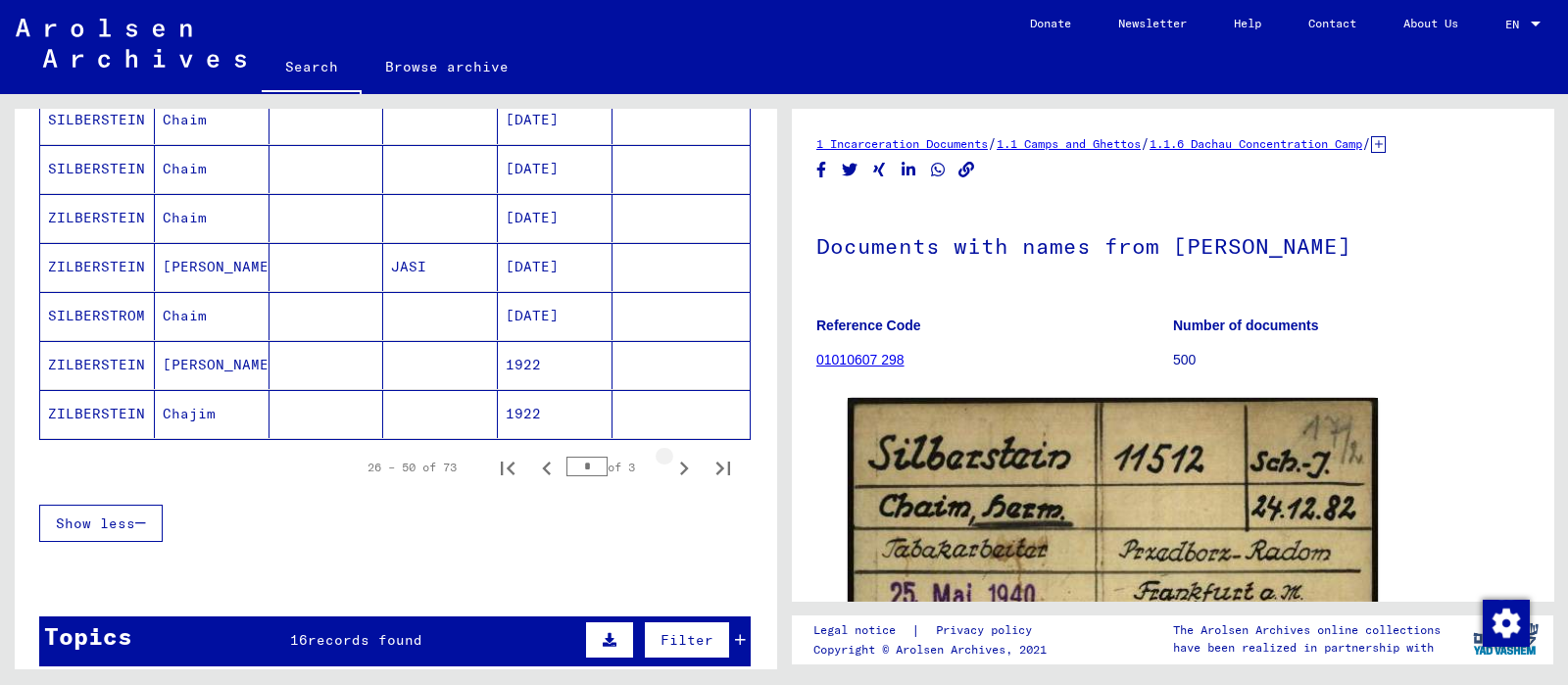 scroll, scrollTop: 0, scrollLeft: 0, axis: both 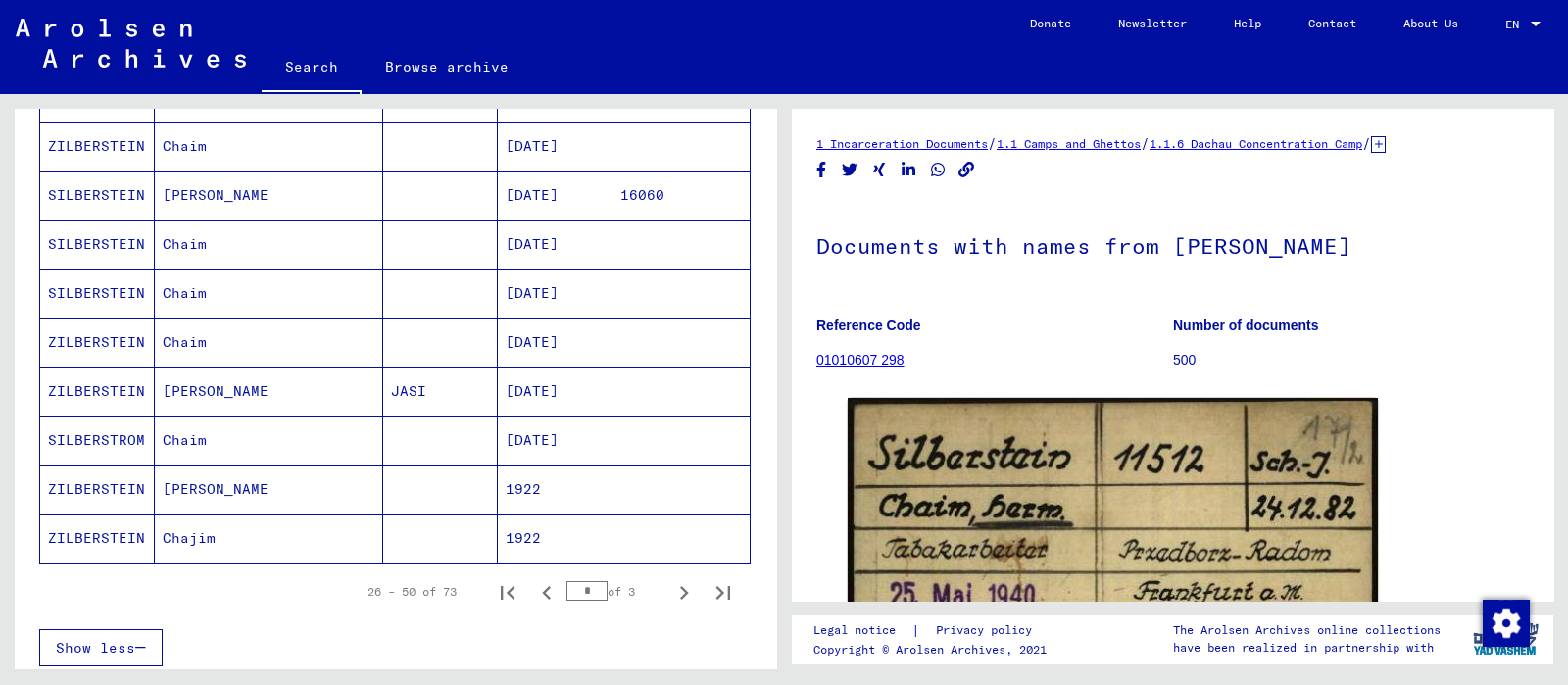 click on "[DATE]" at bounding box center [555, 342] 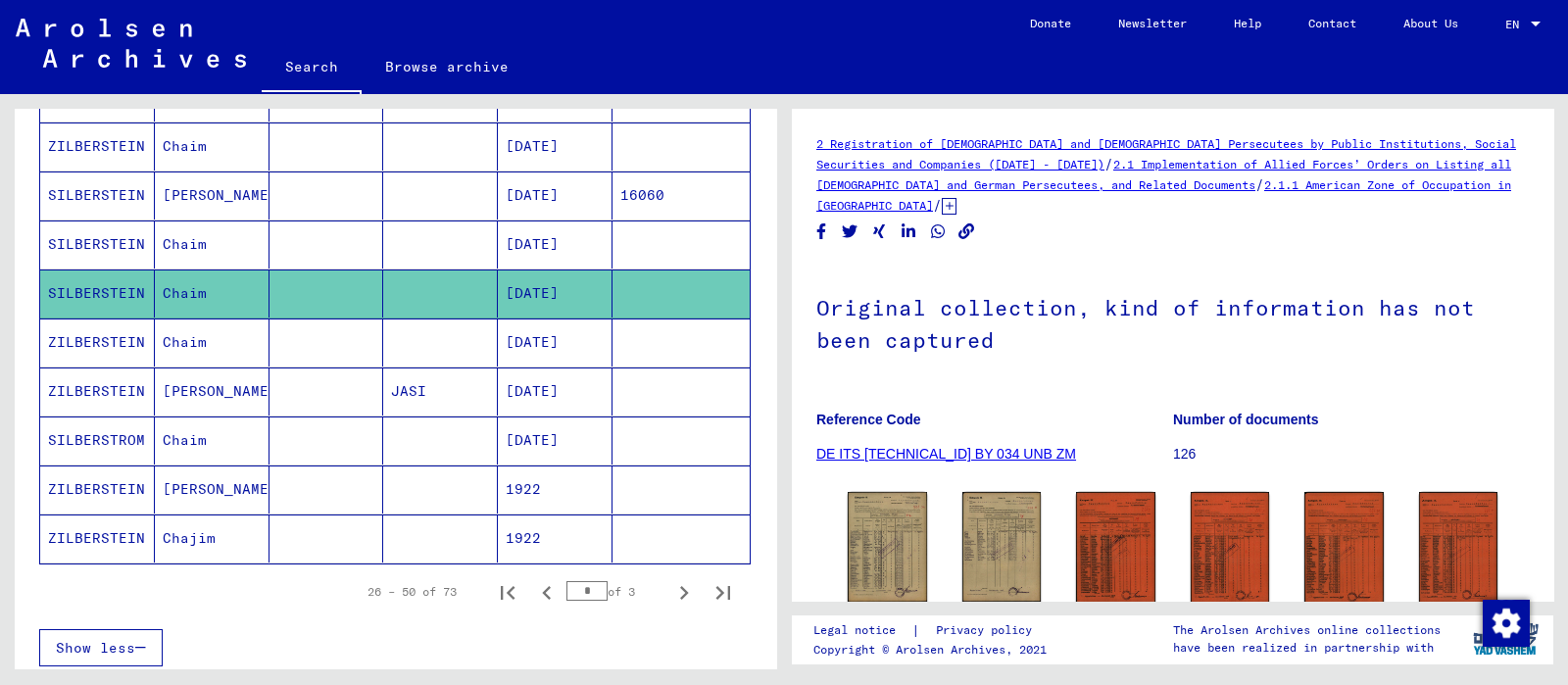 scroll, scrollTop: 0, scrollLeft: 0, axis: both 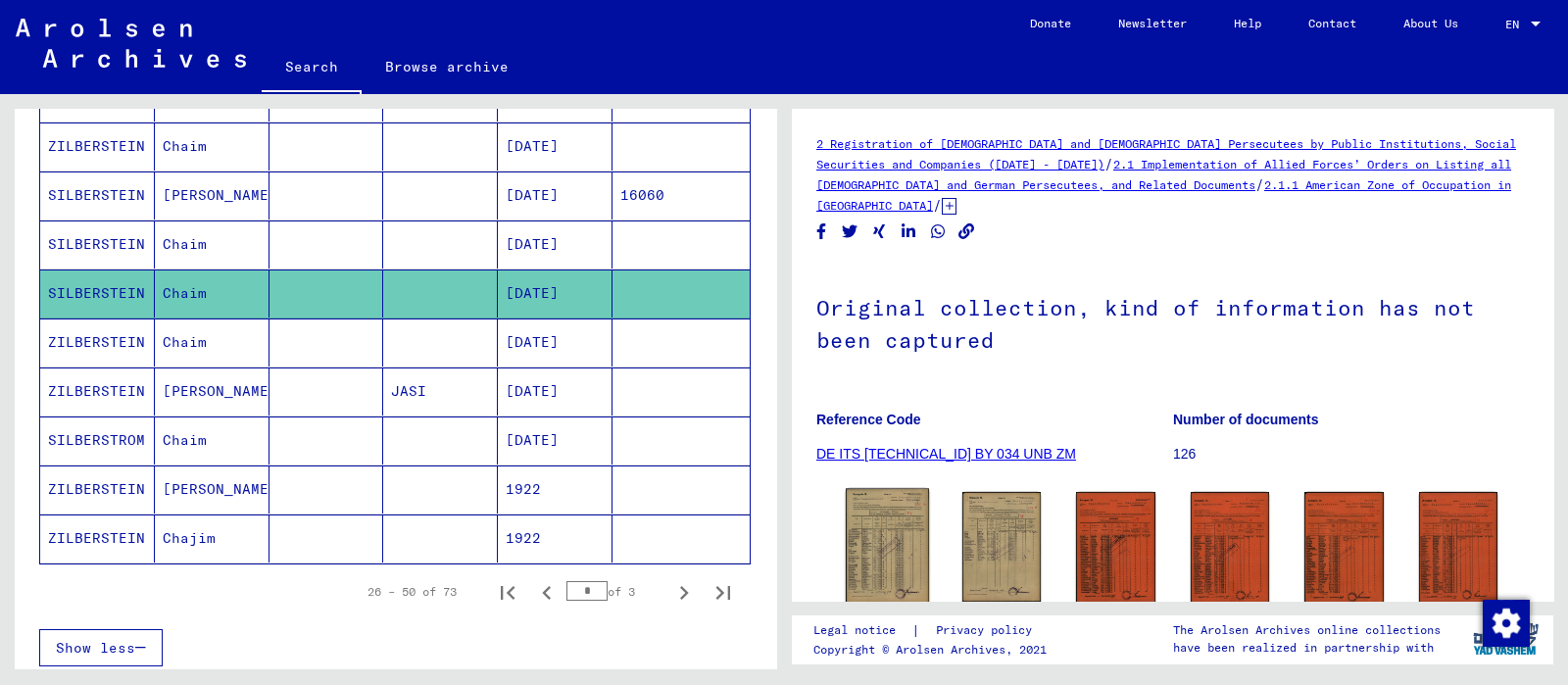 click 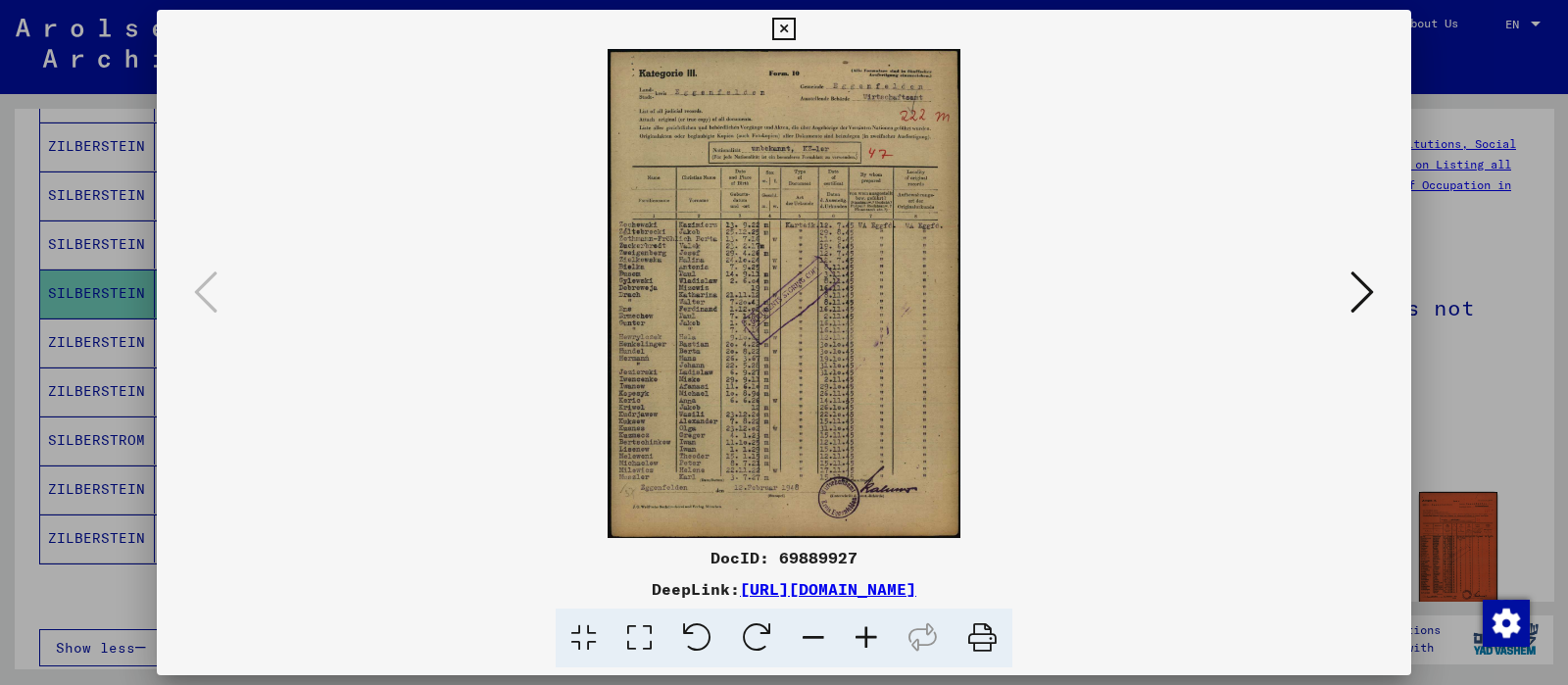 click at bounding box center [784, 342] 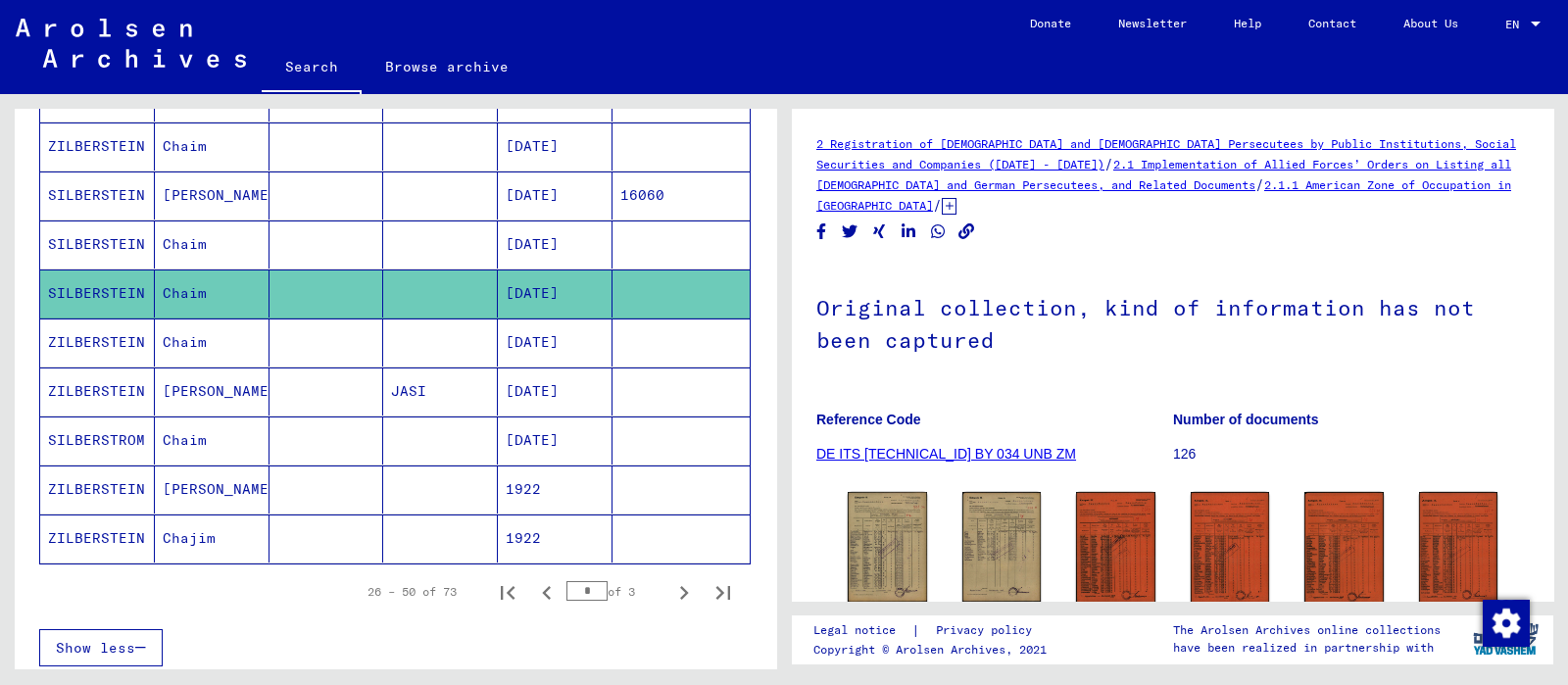 click at bounding box center [326, 293] 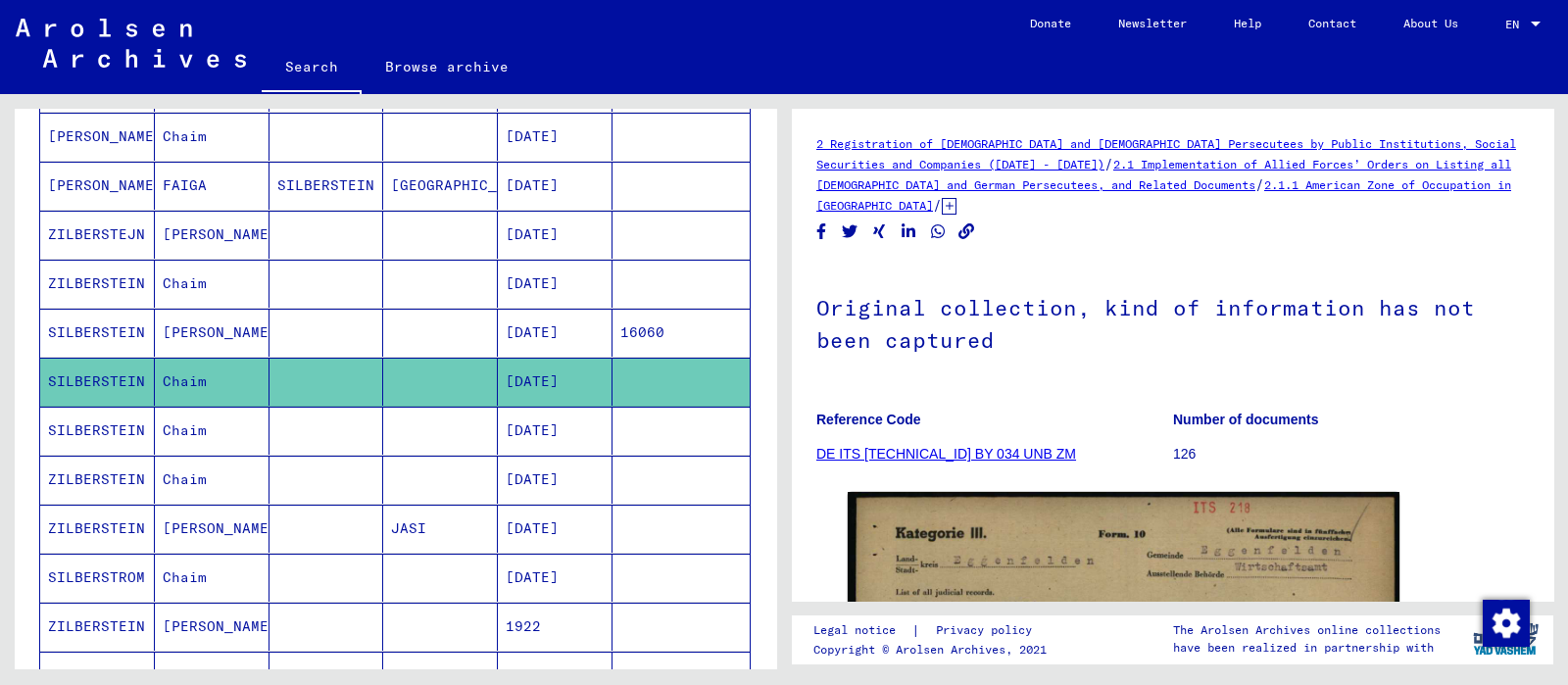 scroll, scrollTop: 905, scrollLeft: 0, axis: vertical 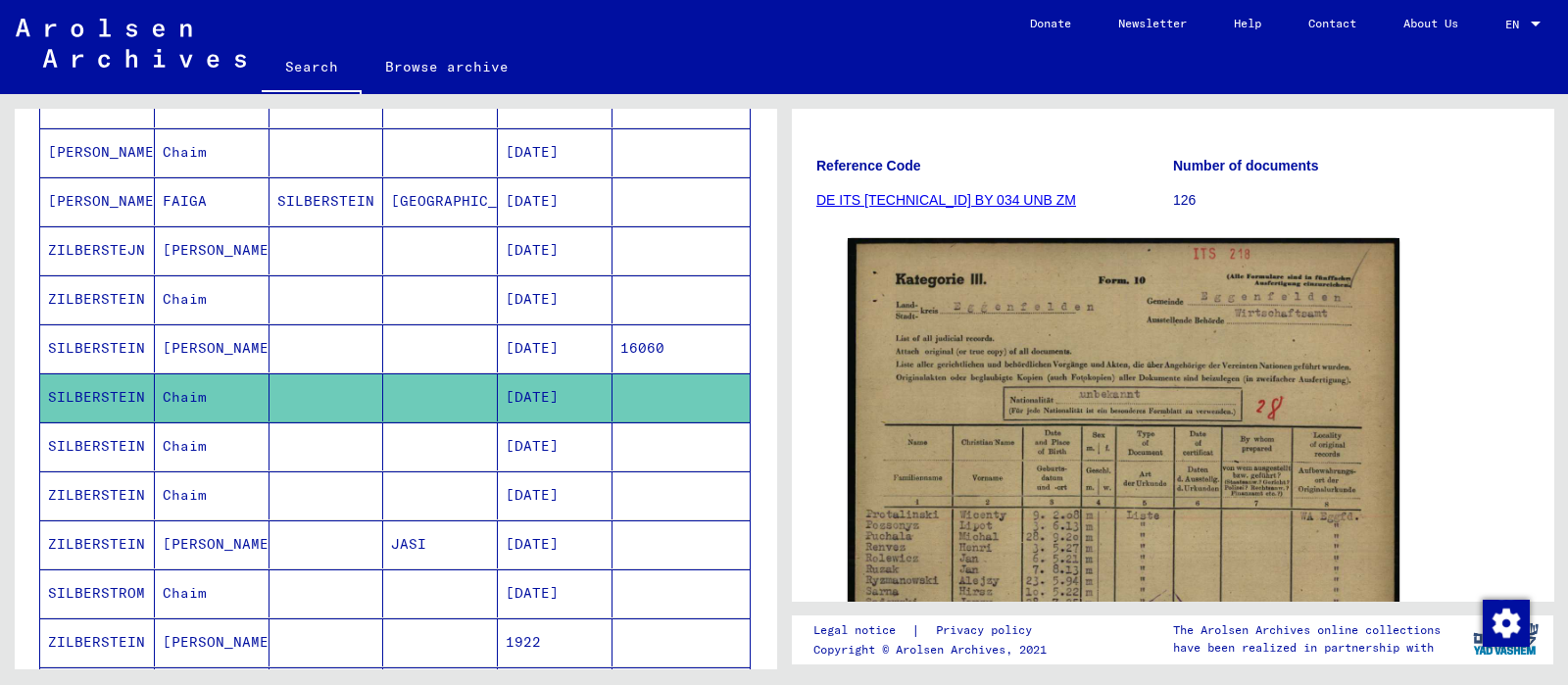 click on "[DATE]" at bounding box center (555, 397) 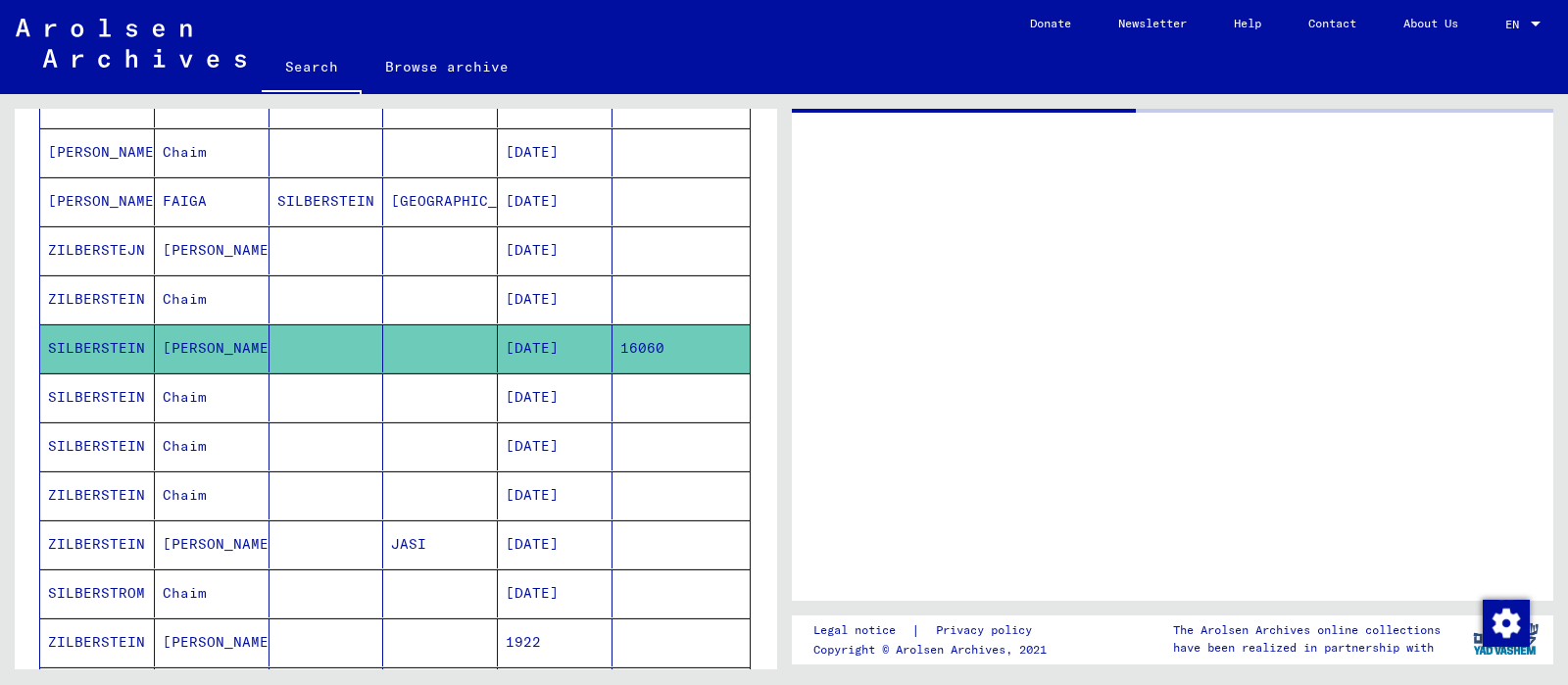 scroll, scrollTop: 0, scrollLeft: 0, axis: both 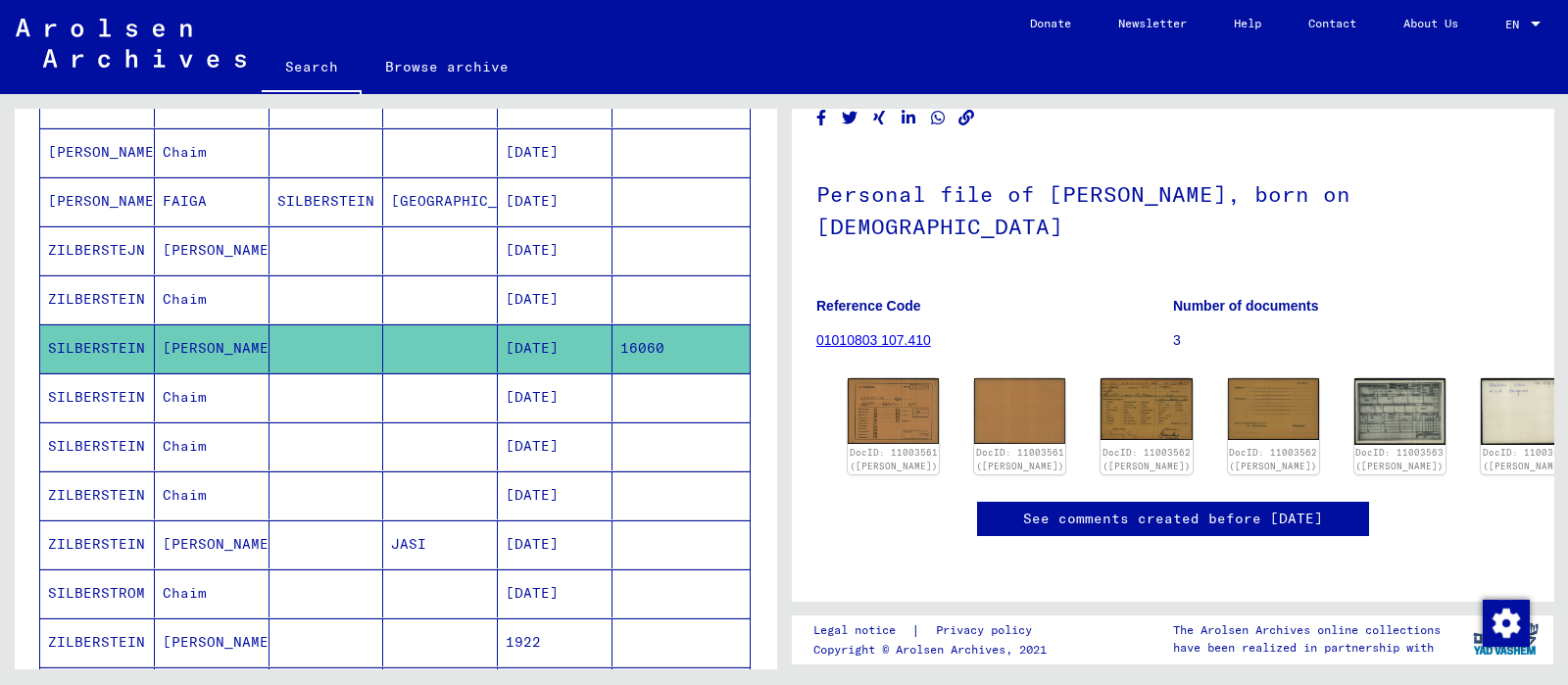 click at bounding box center [326, 446] 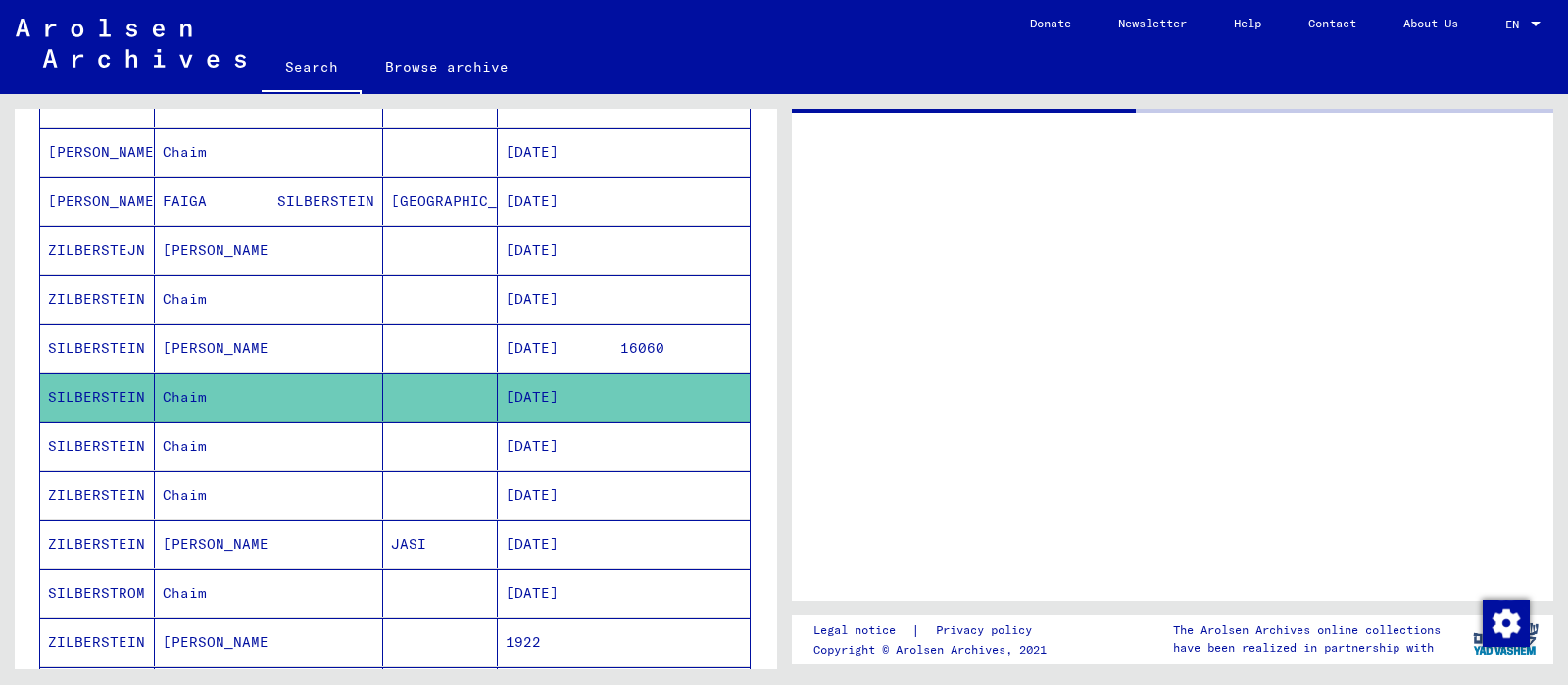 scroll, scrollTop: 0, scrollLeft: 0, axis: both 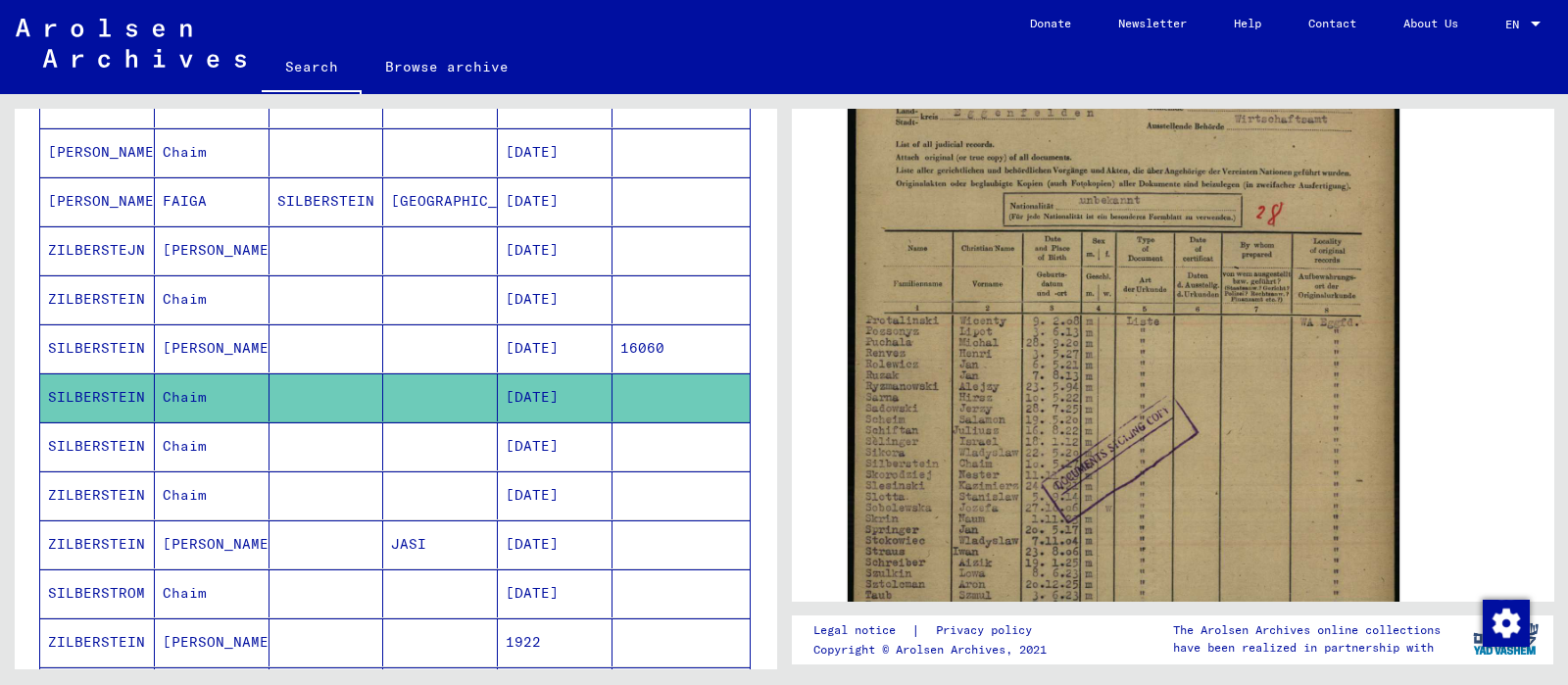 click at bounding box center [681, 495] 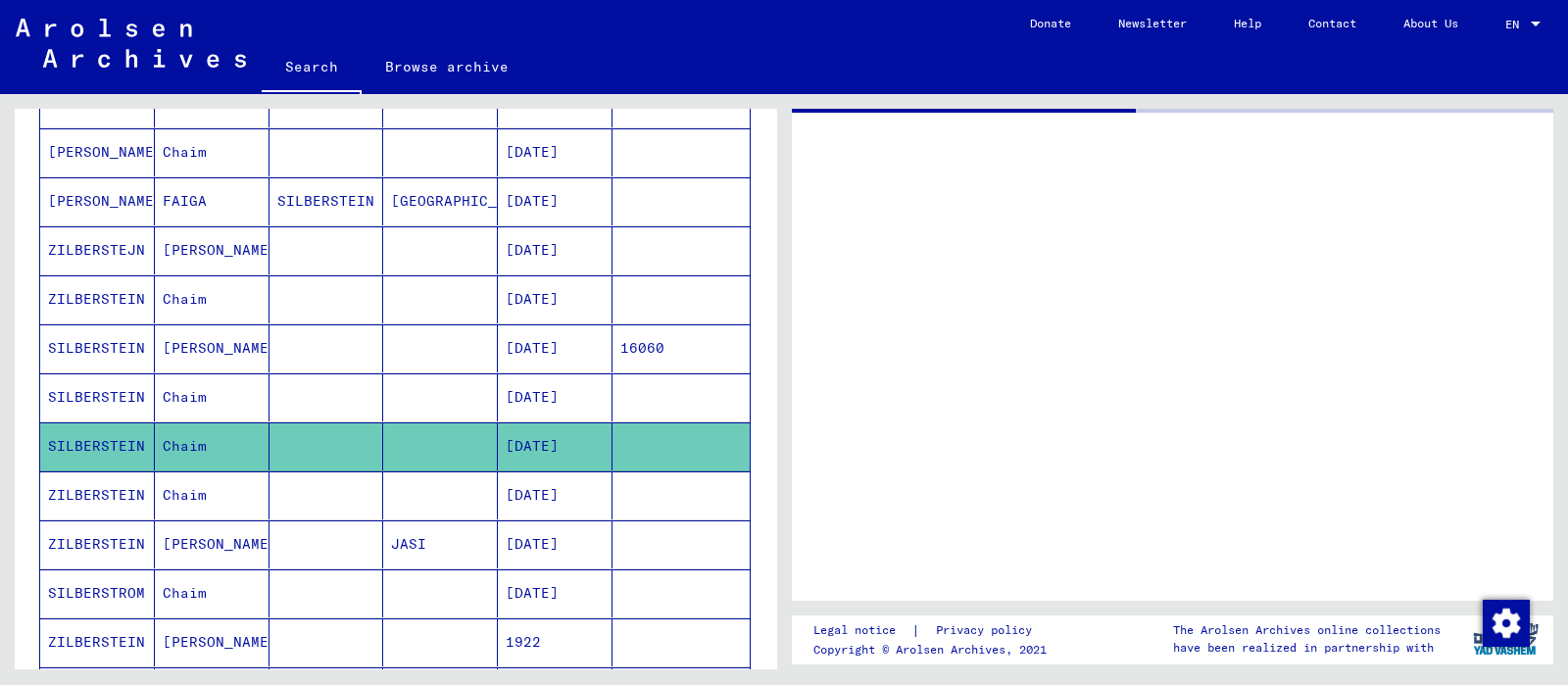 scroll, scrollTop: 0, scrollLeft: 0, axis: both 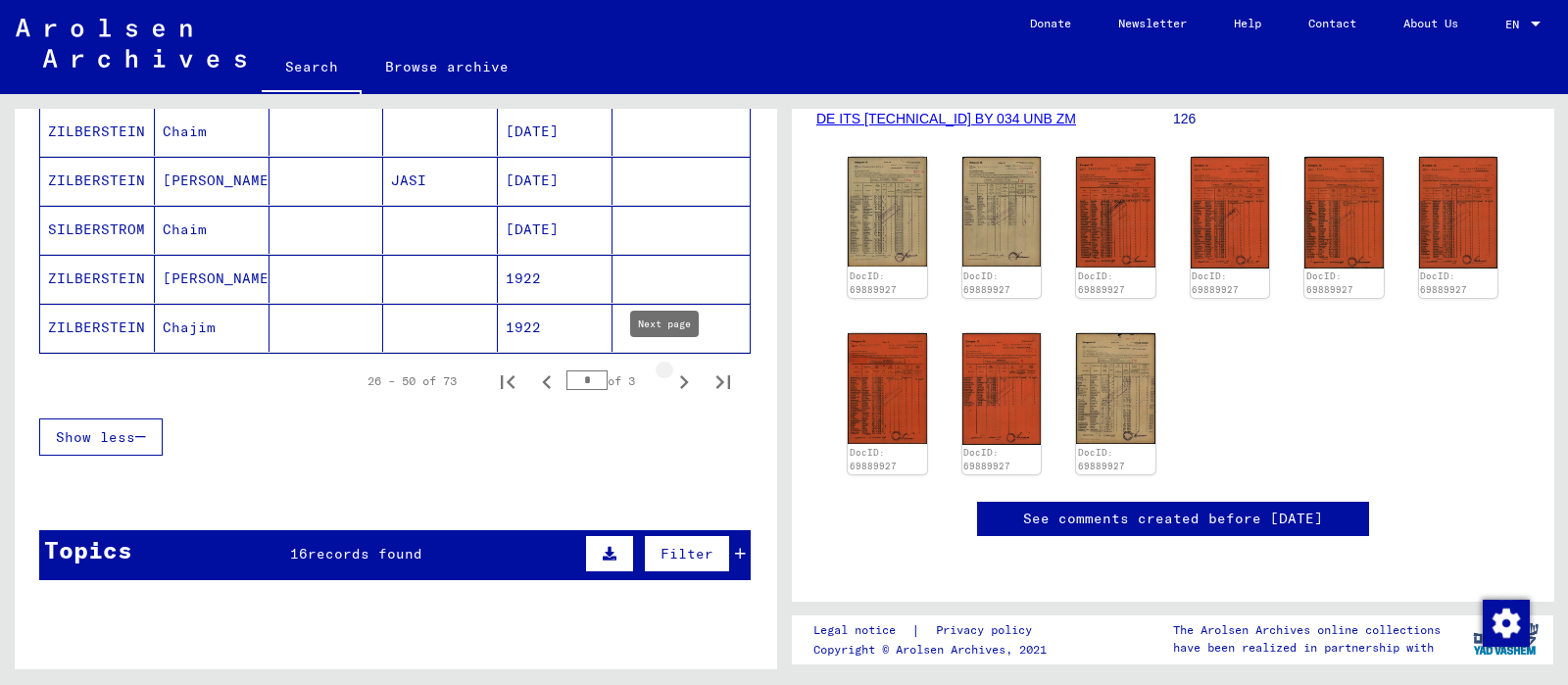 click 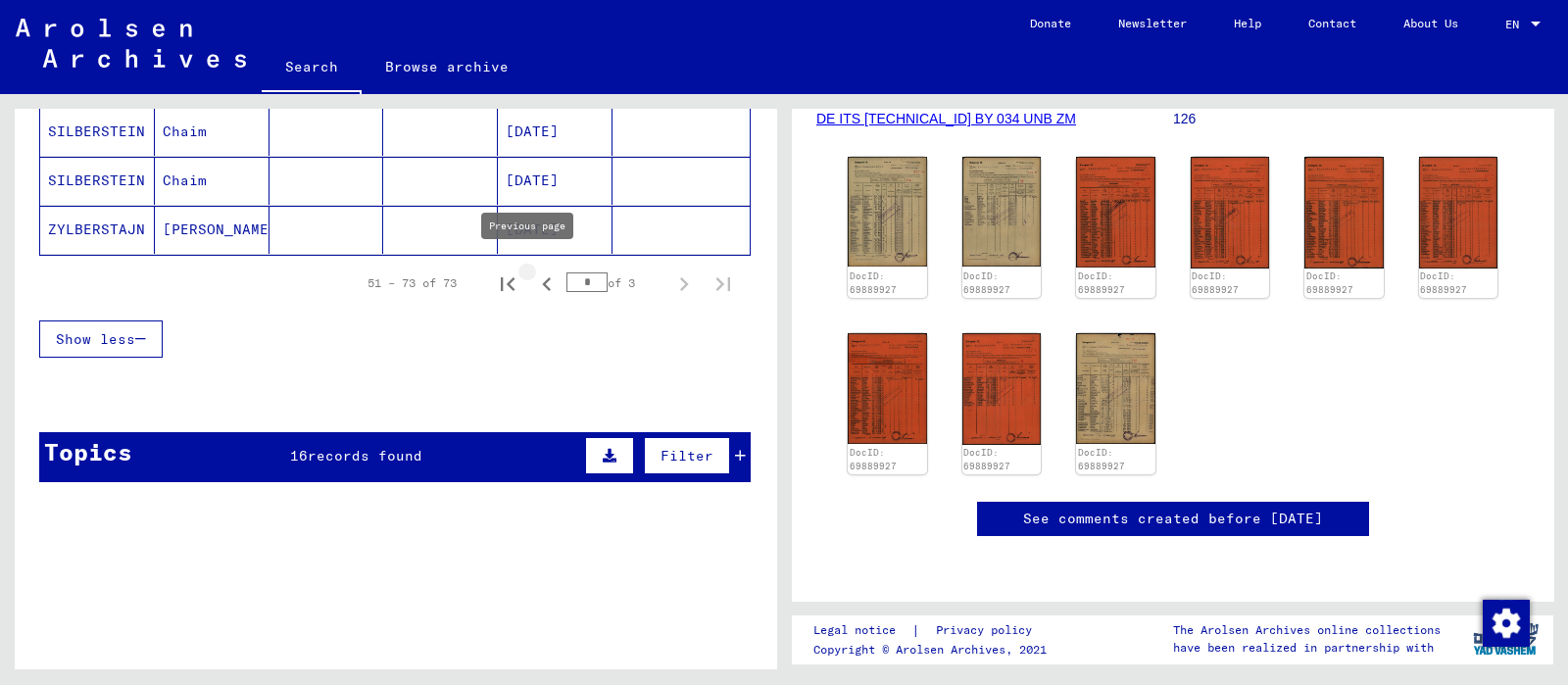 click 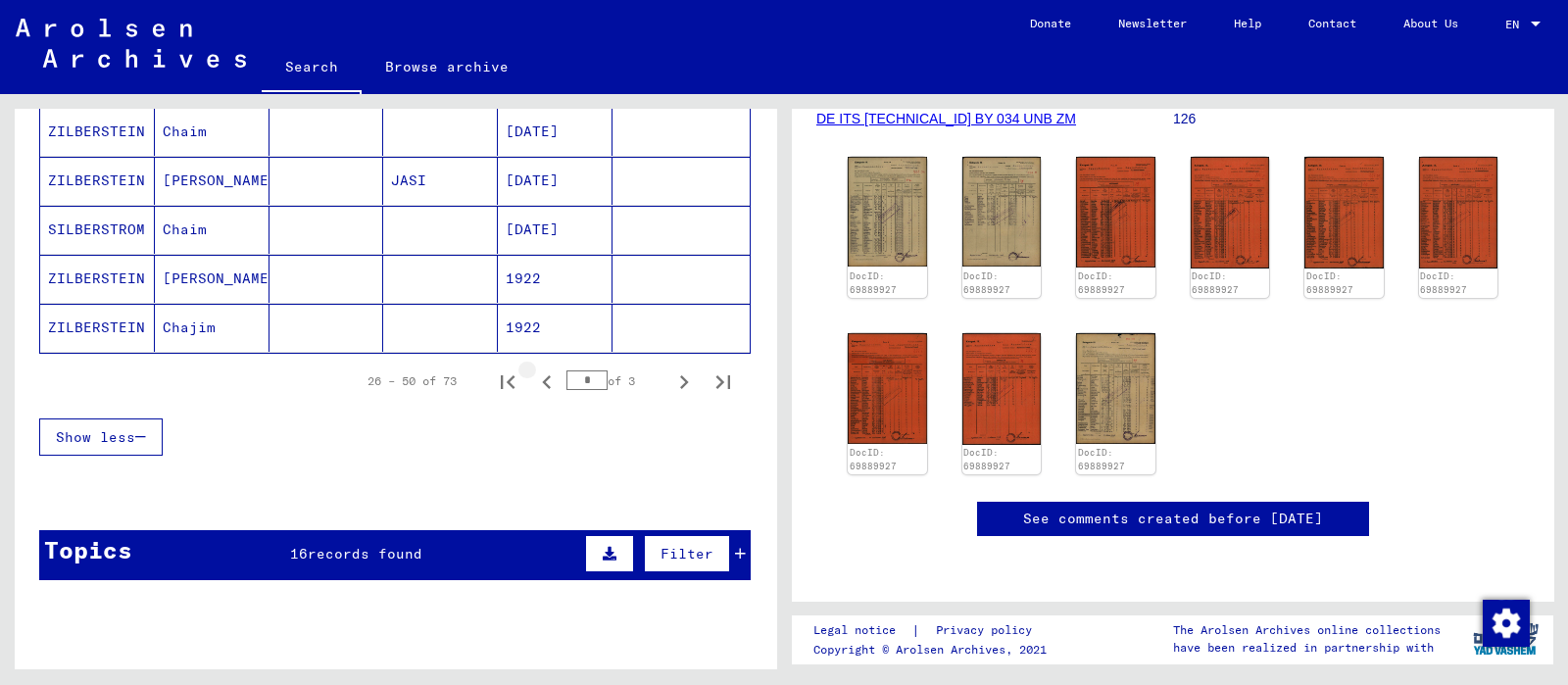 click on "1922" at bounding box center [555, 327] 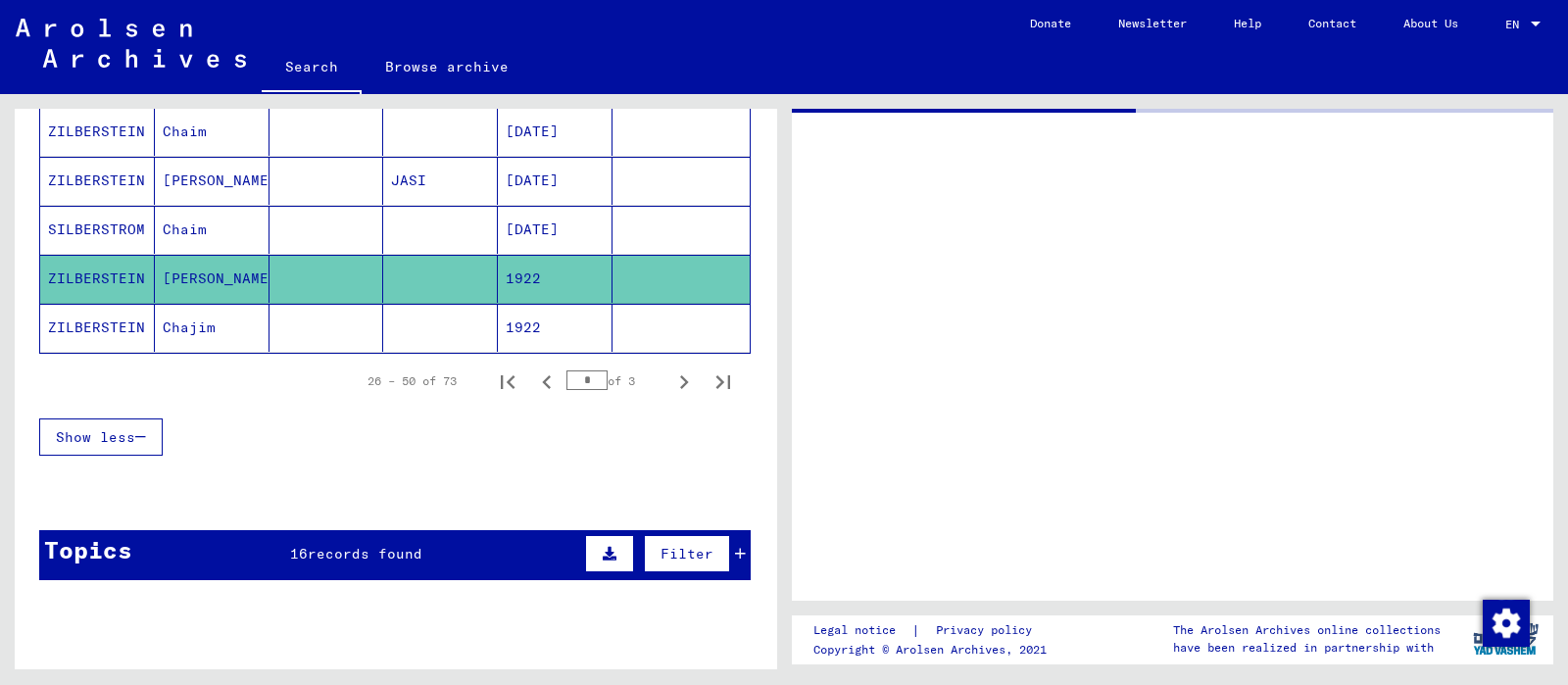 scroll, scrollTop: 0, scrollLeft: 0, axis: both 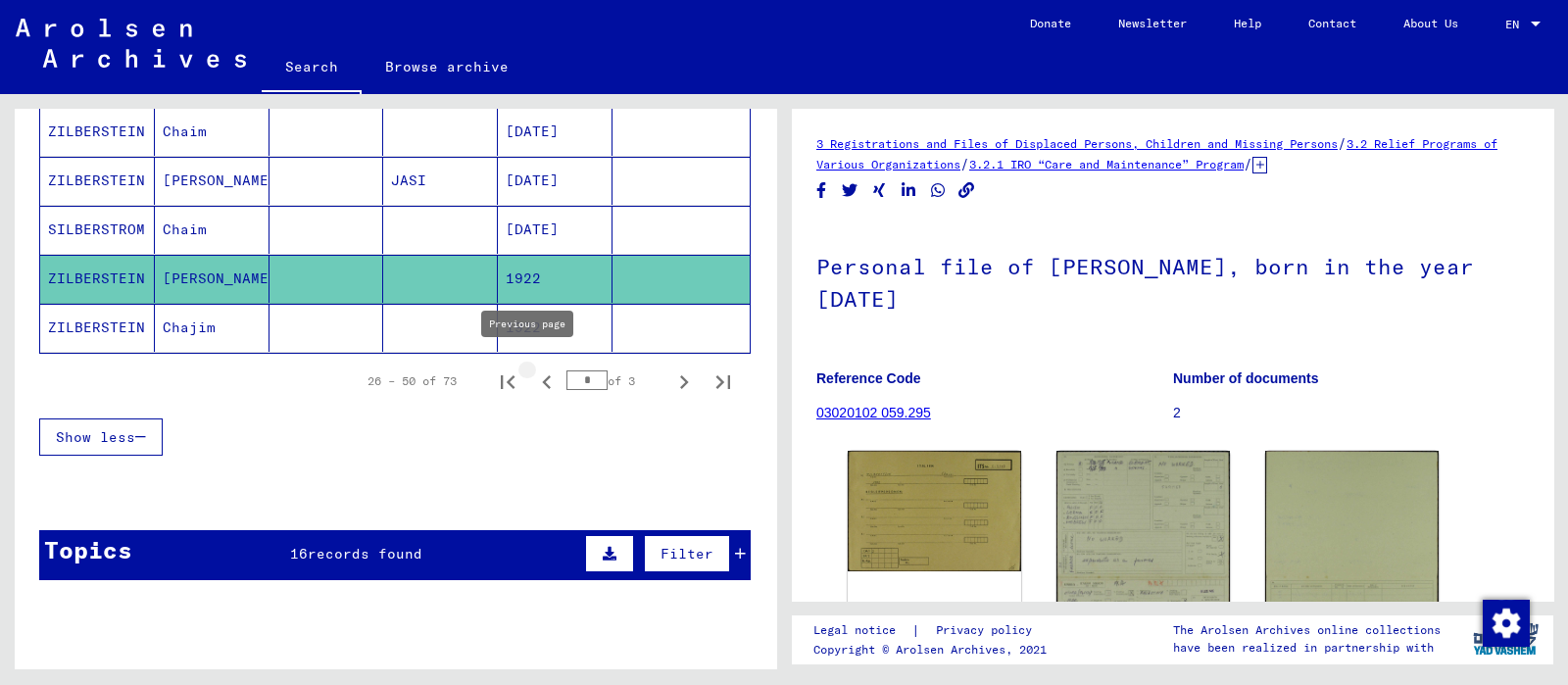 click 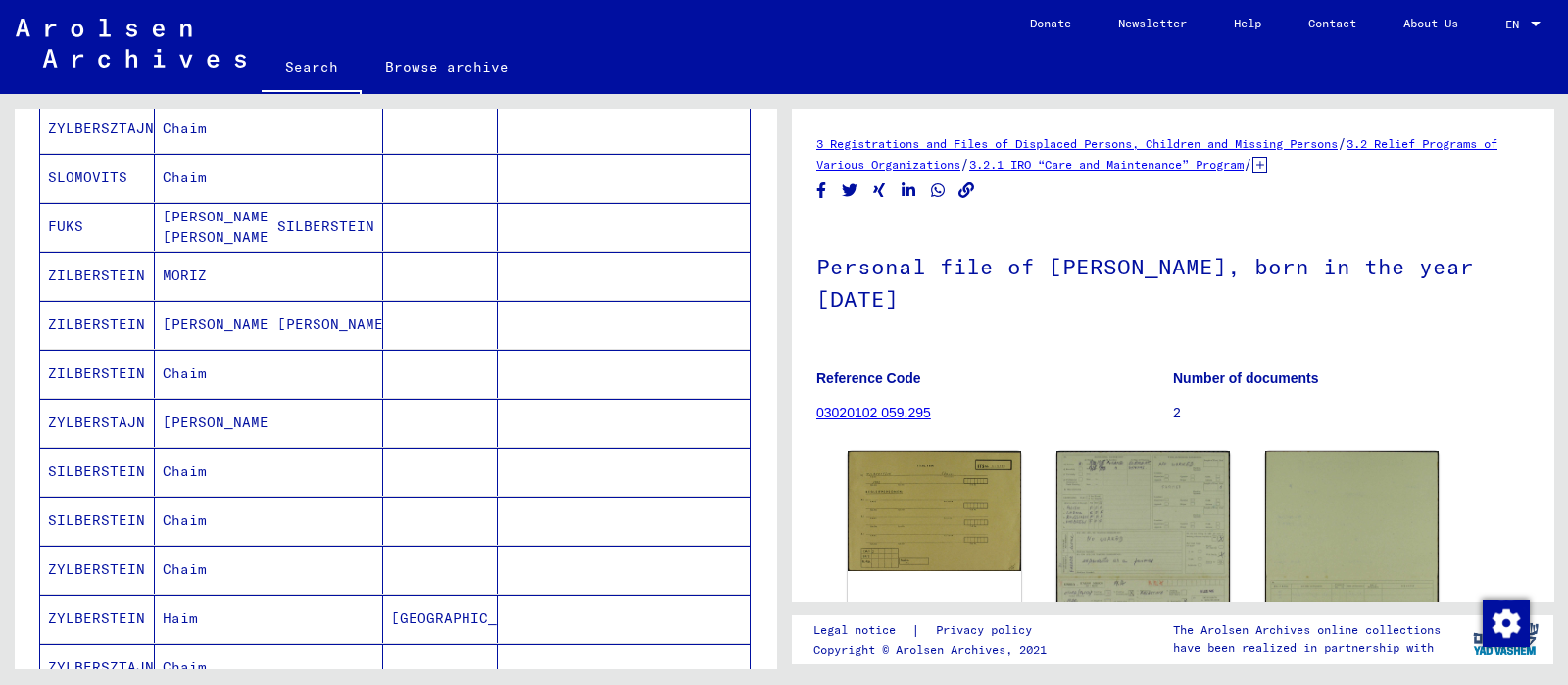 scroll, scrollTop: 634, scrollLeft: 0, axis: vertical 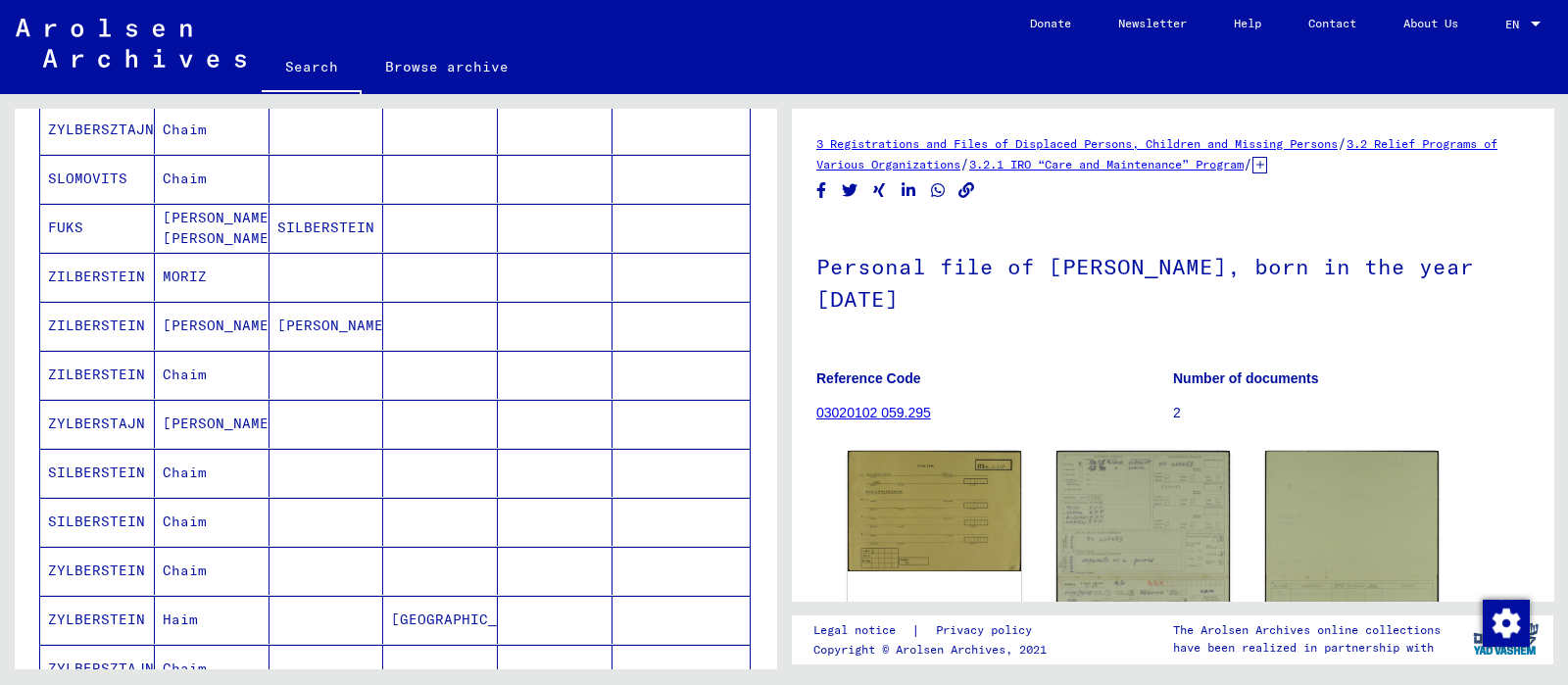 click at bounding box center [555, 423] 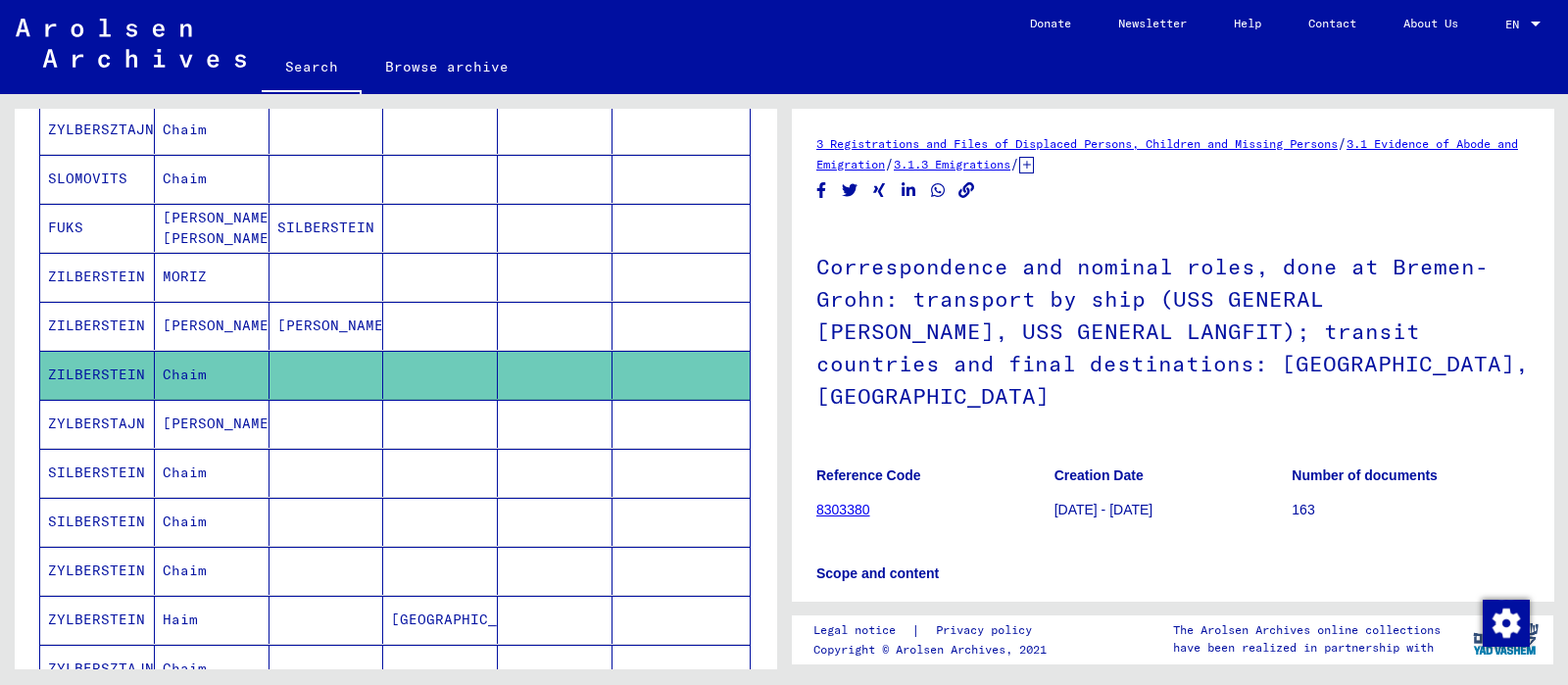 scroll, scrollTop: 603, scrollLeft: 0, axis: vertical 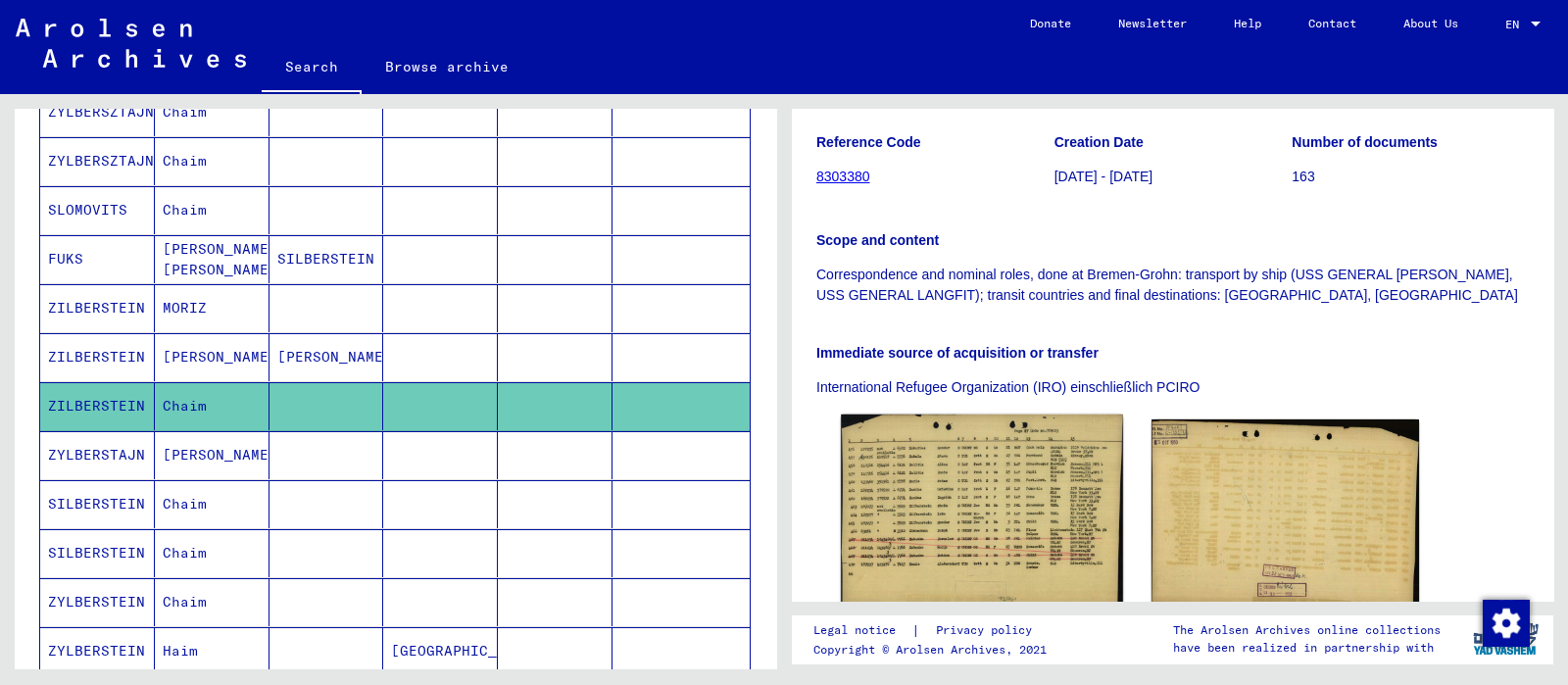 click 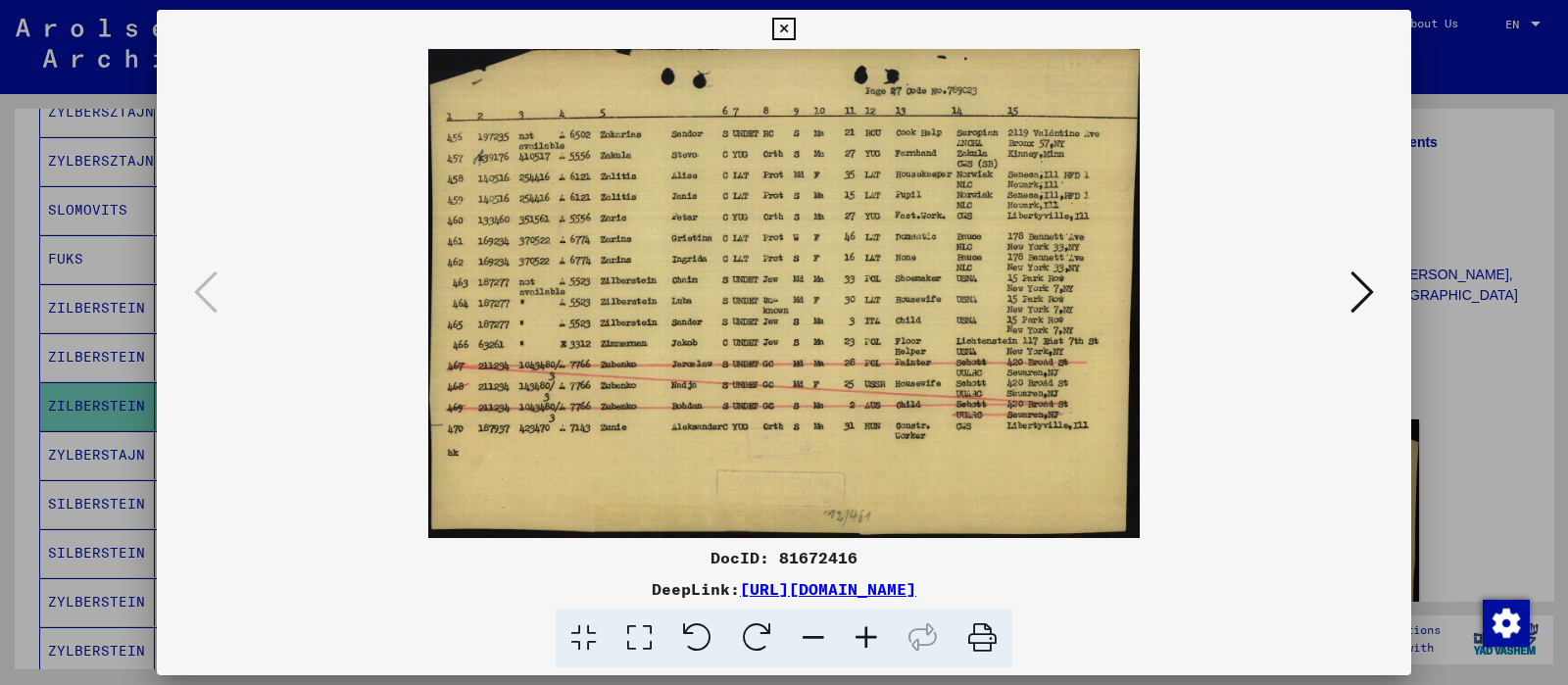 click at bounding box center (784, 342) 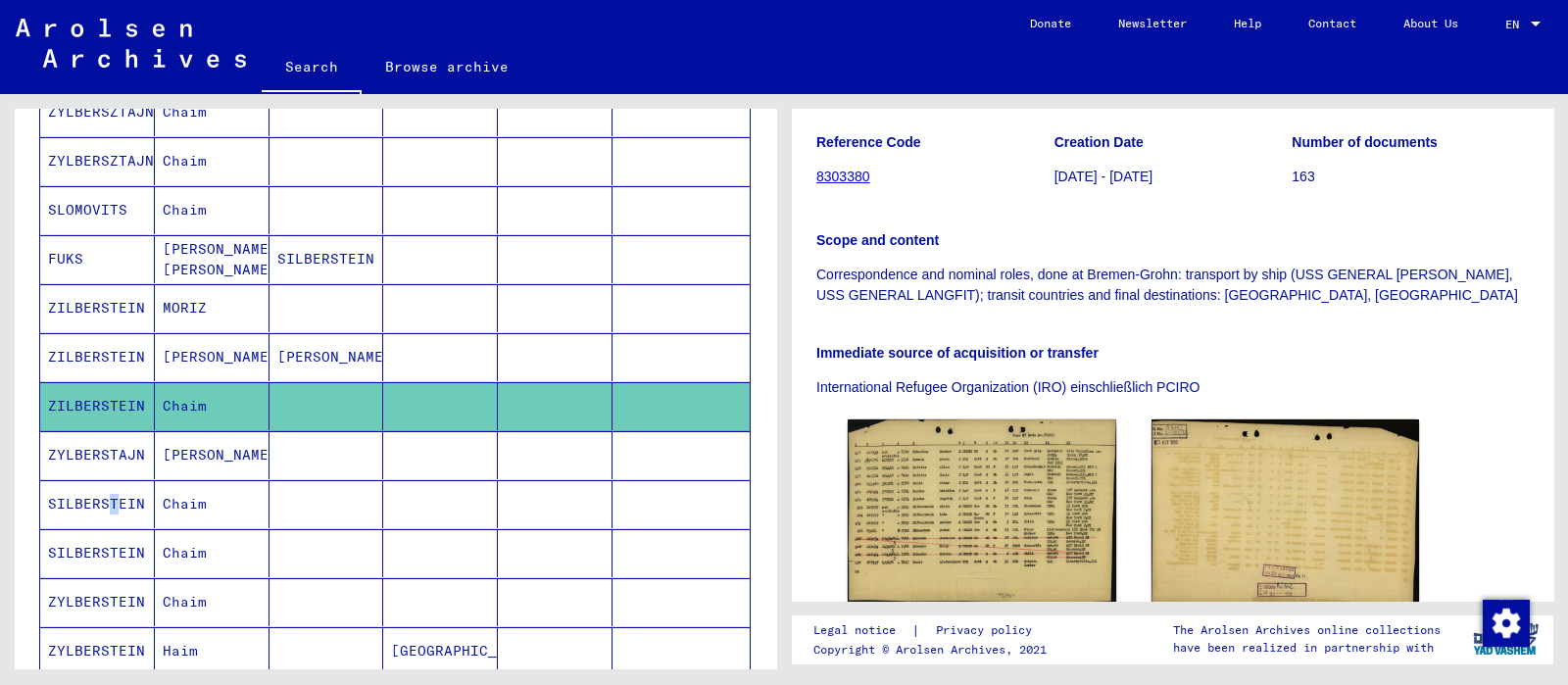 click on "SILBERSTEIN" at bounding box center [97, 553] 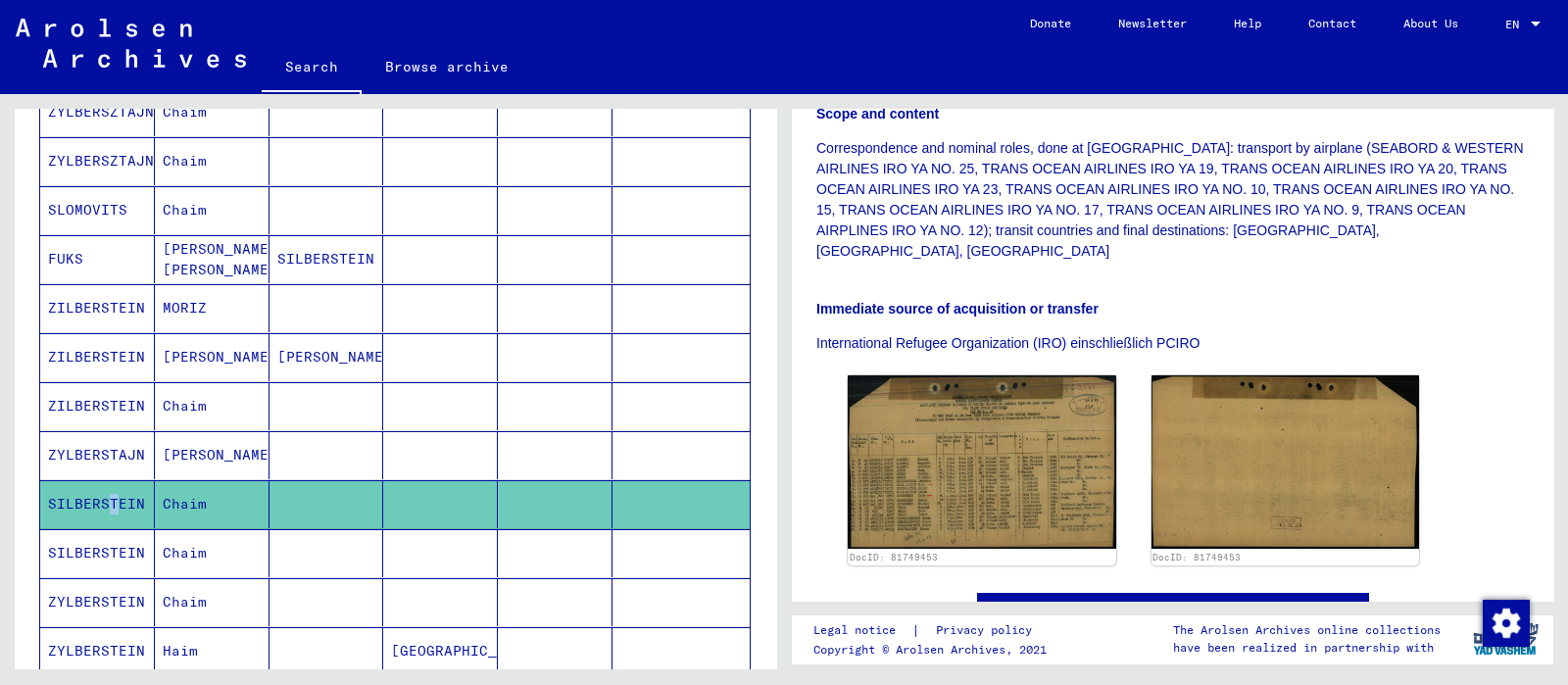scroll, scrollTop: 520, scrollLeft: 0, axis: vertical 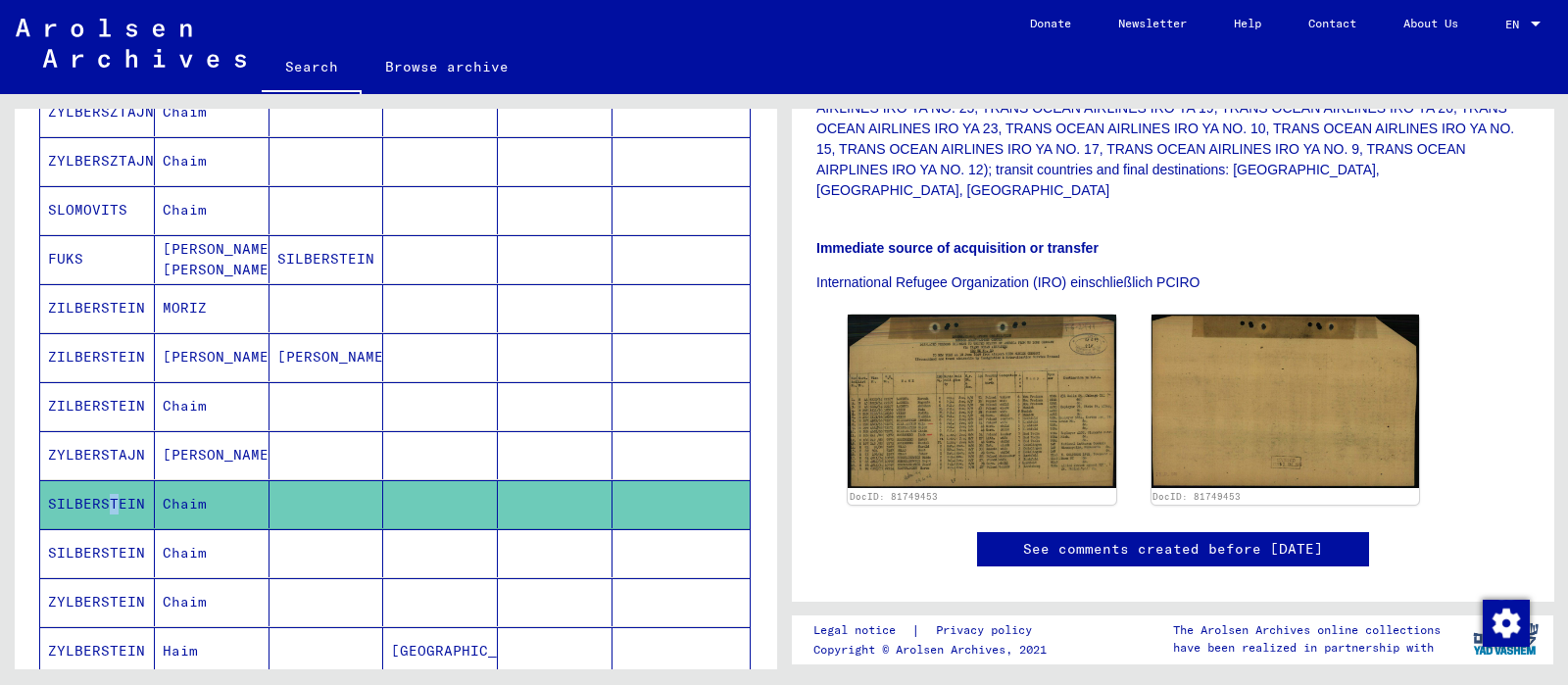 click 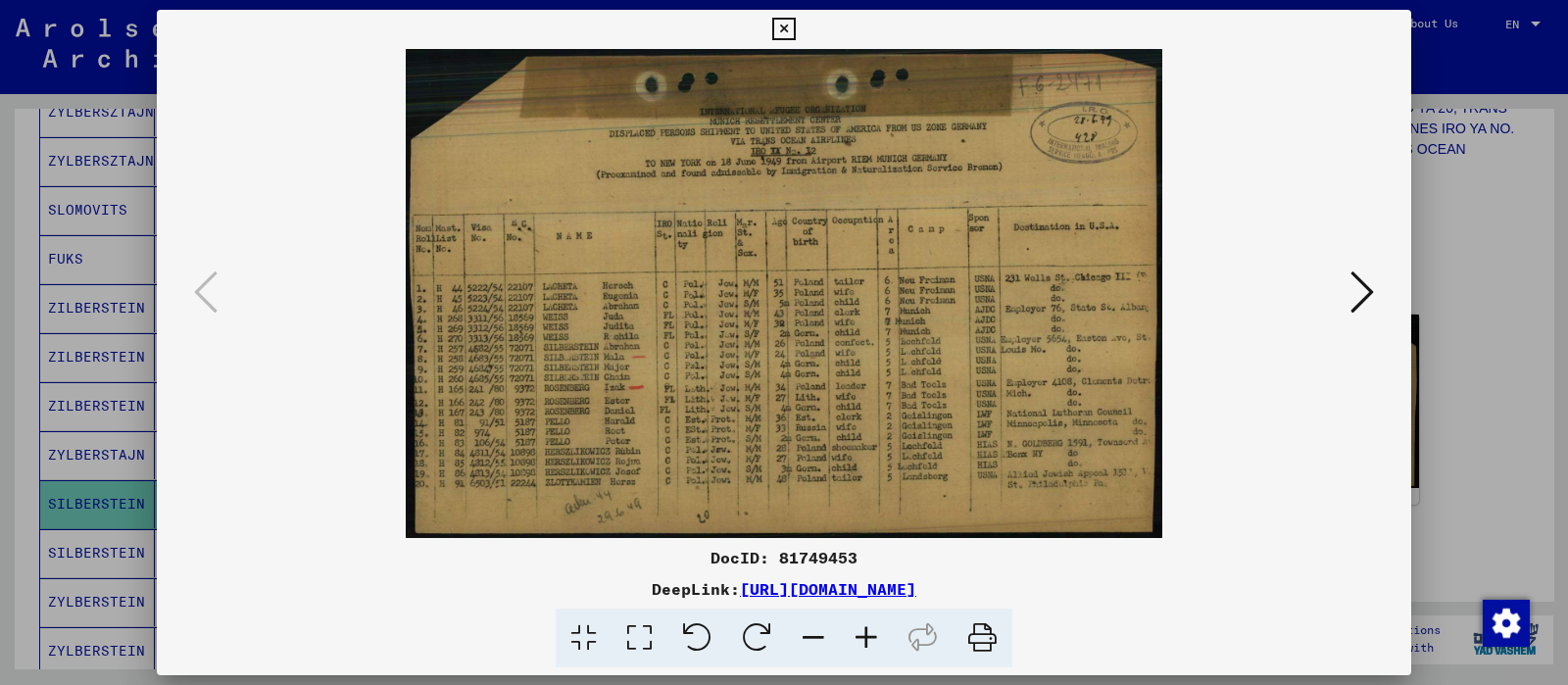 click at bounding box center [866, 638] 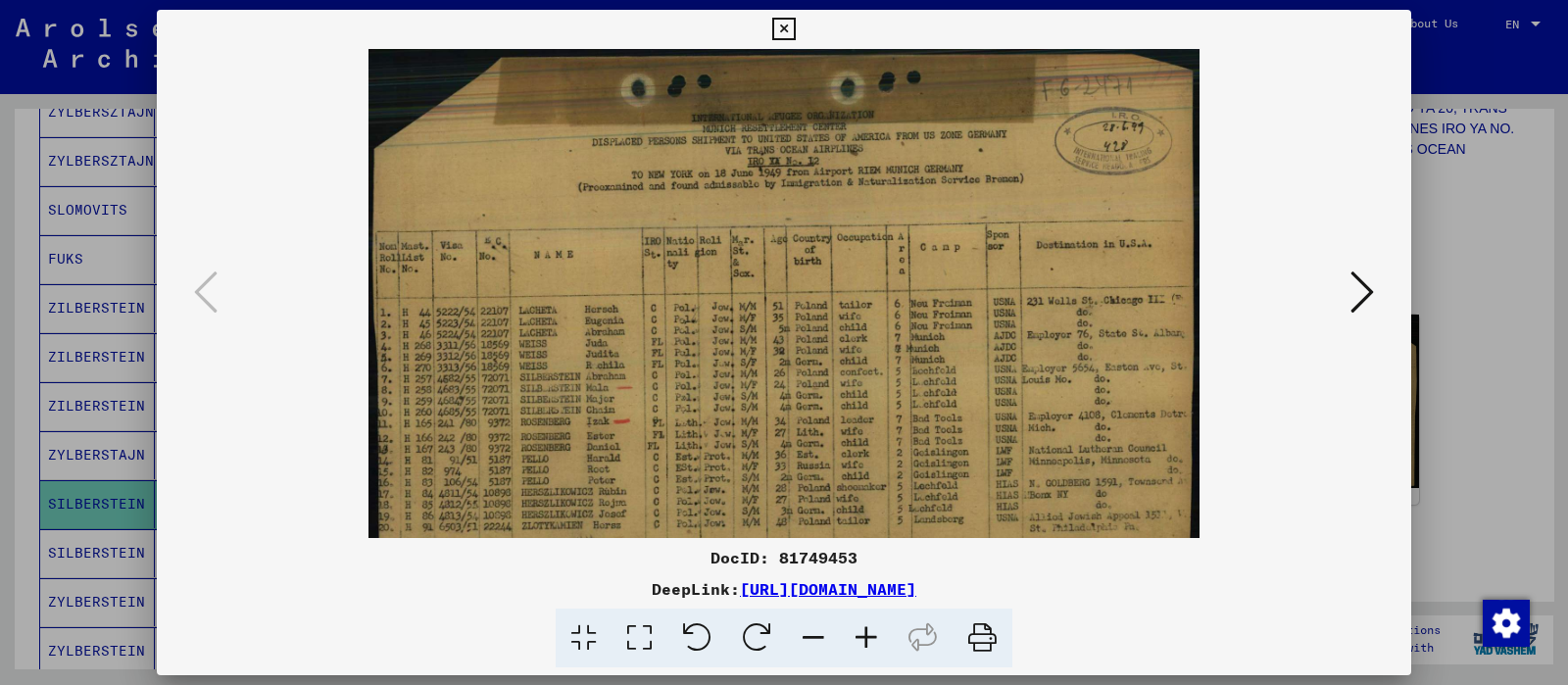 click at bounding box center [866, 638] 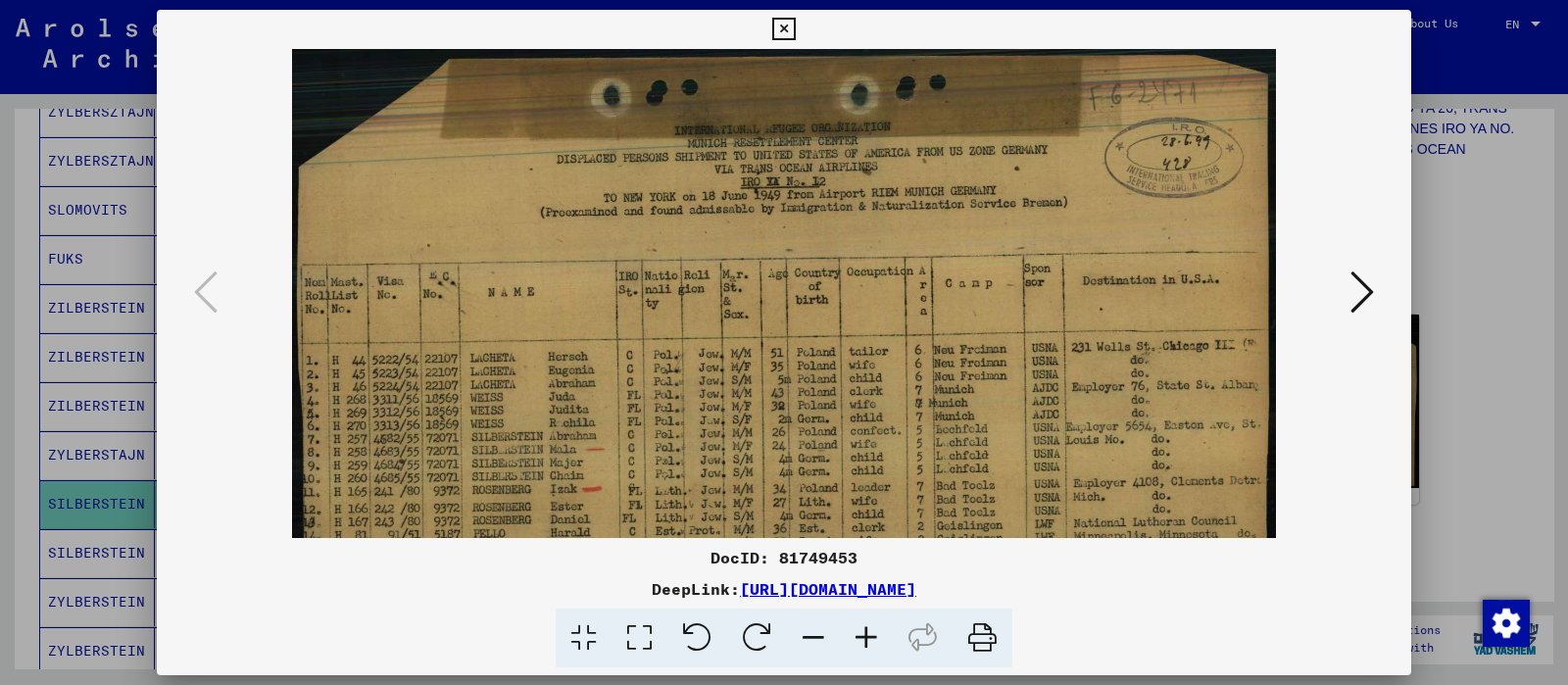 click at bounding box center (866, 638) 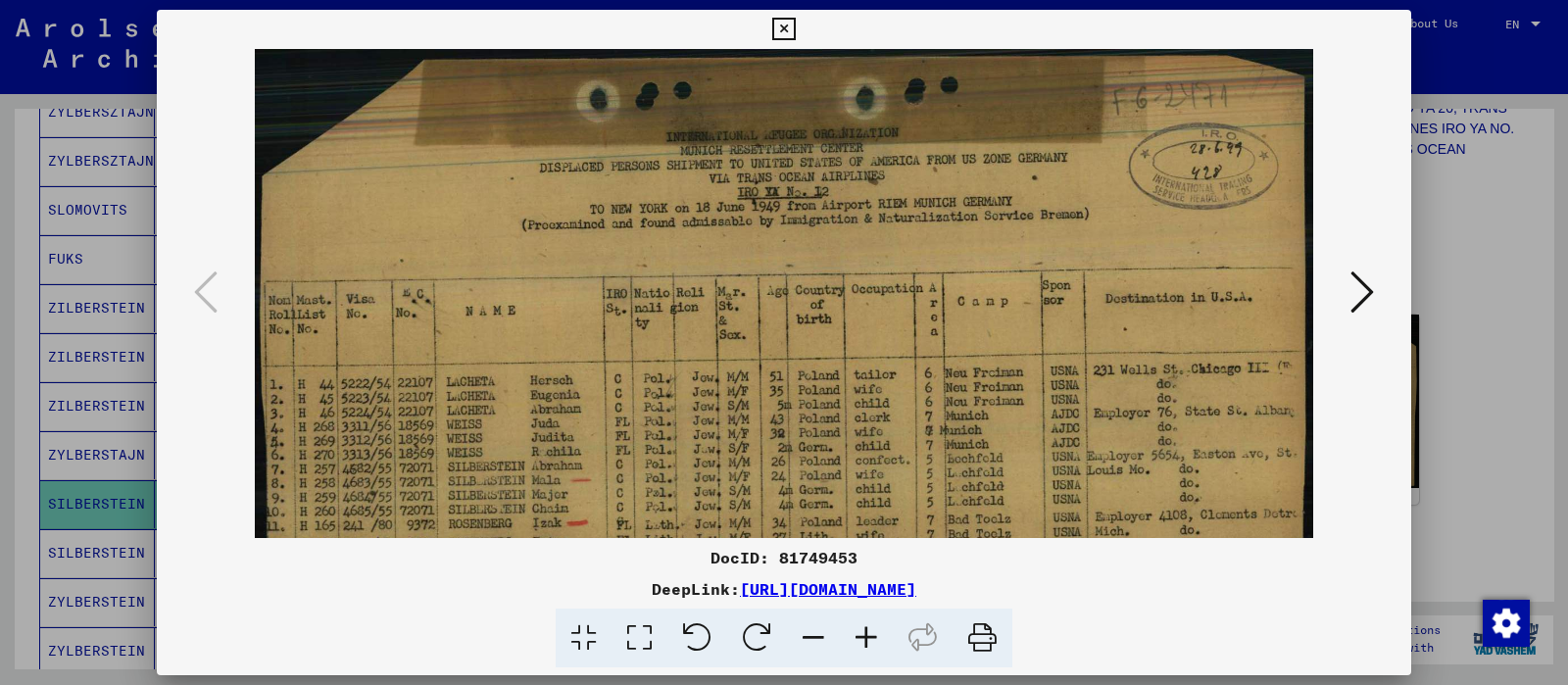 click at bounding box center (866, 638) 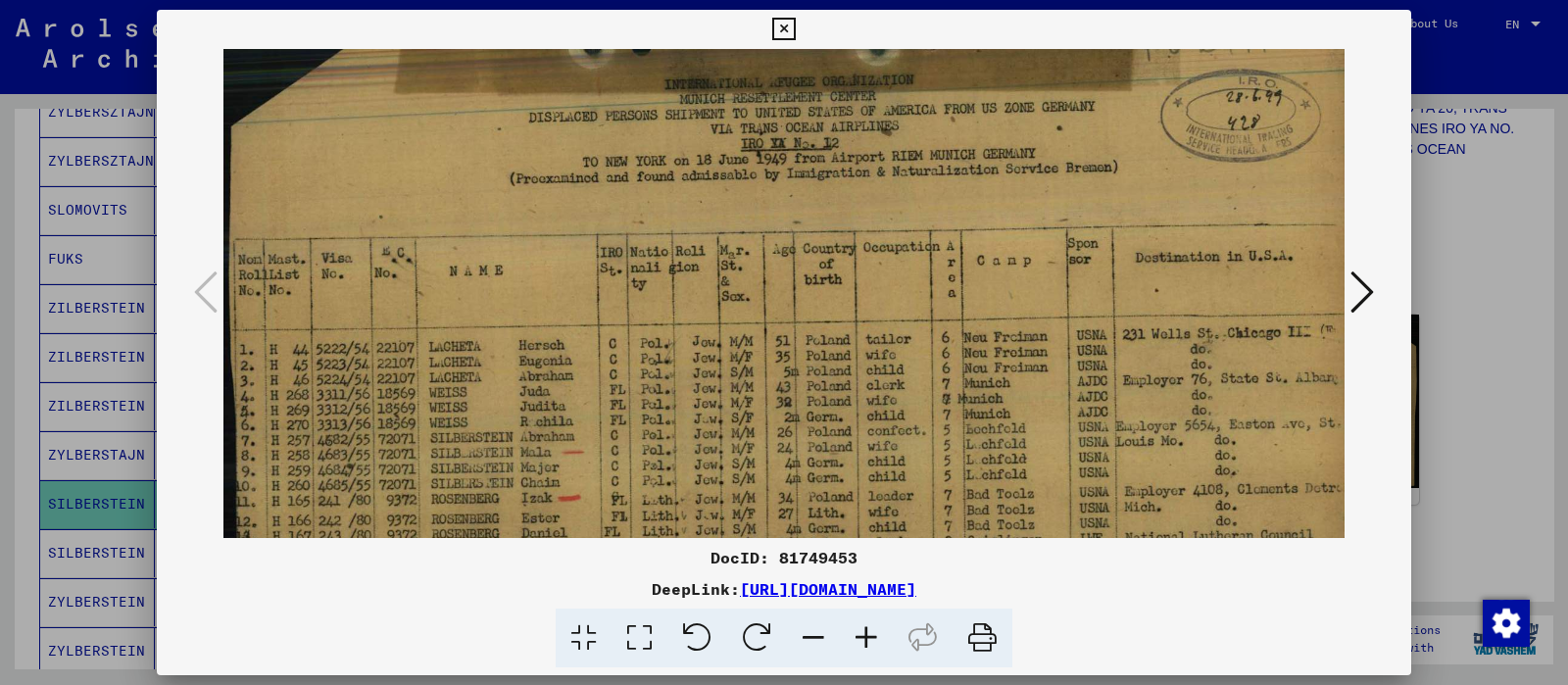 scroll, scrollTop: 90, scrollLeft: 0, axis: vertical 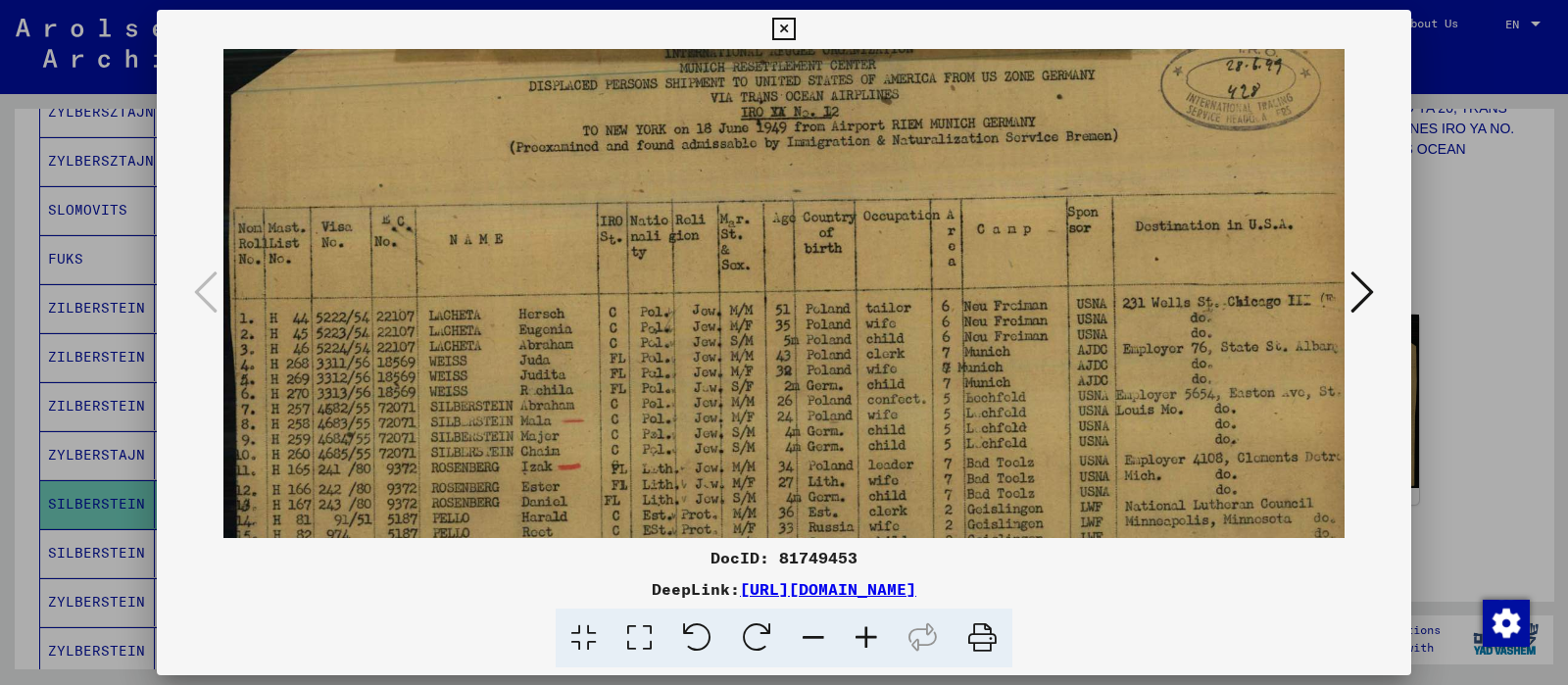 drag, startPoint x: 658, startPoint y: 451, endPoint x: 671, endPoint y: 360, distance: 91.92388 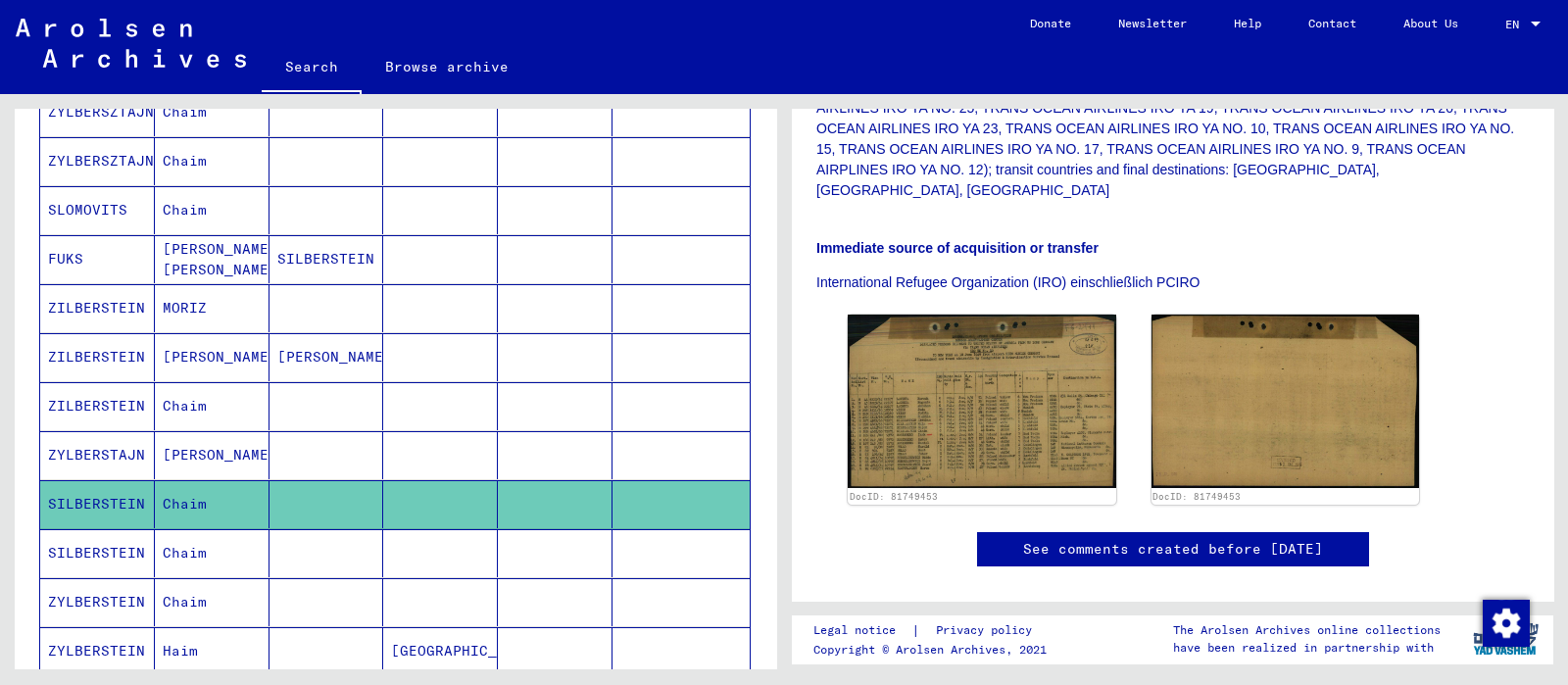 click on "Chaim" at bounding box center [212, 602] 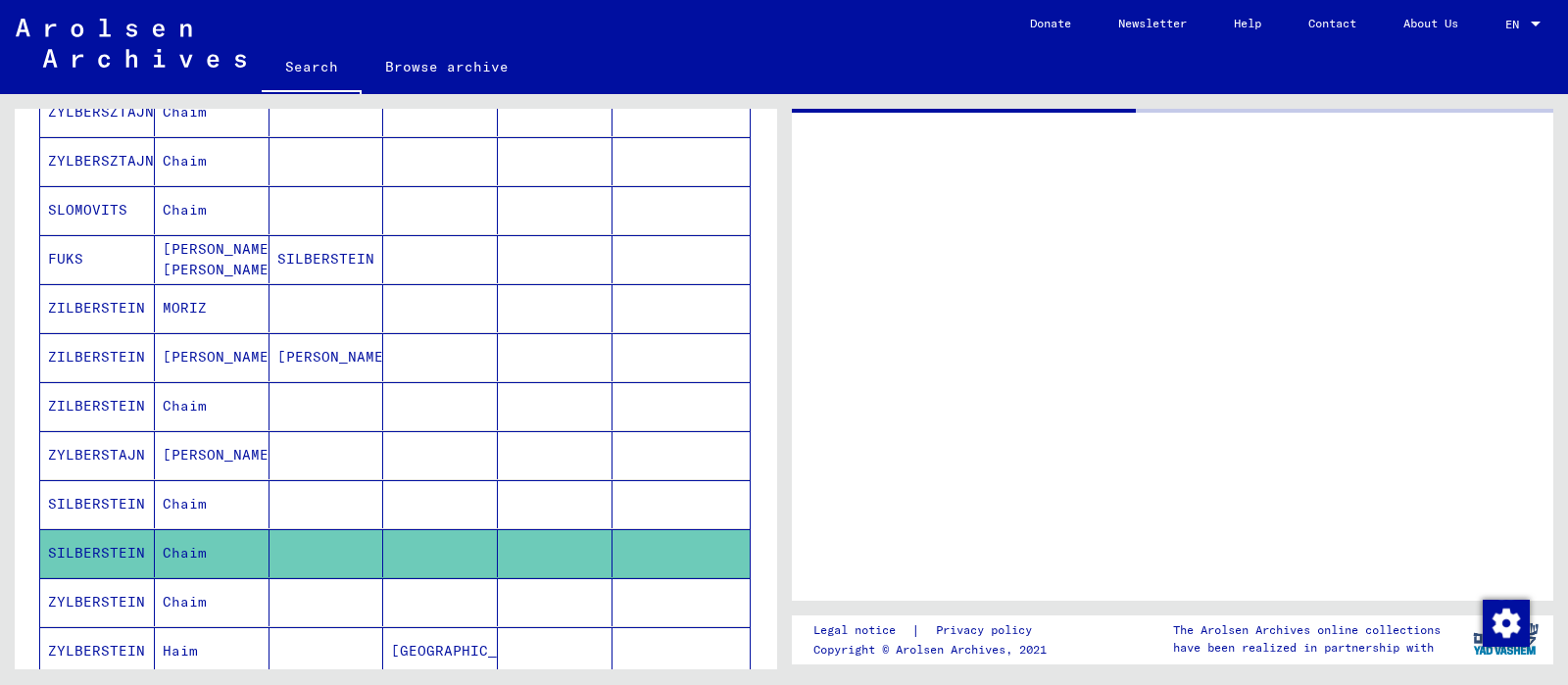 scroll, scrollTop: 0, scrollLeft: 0, axis: both 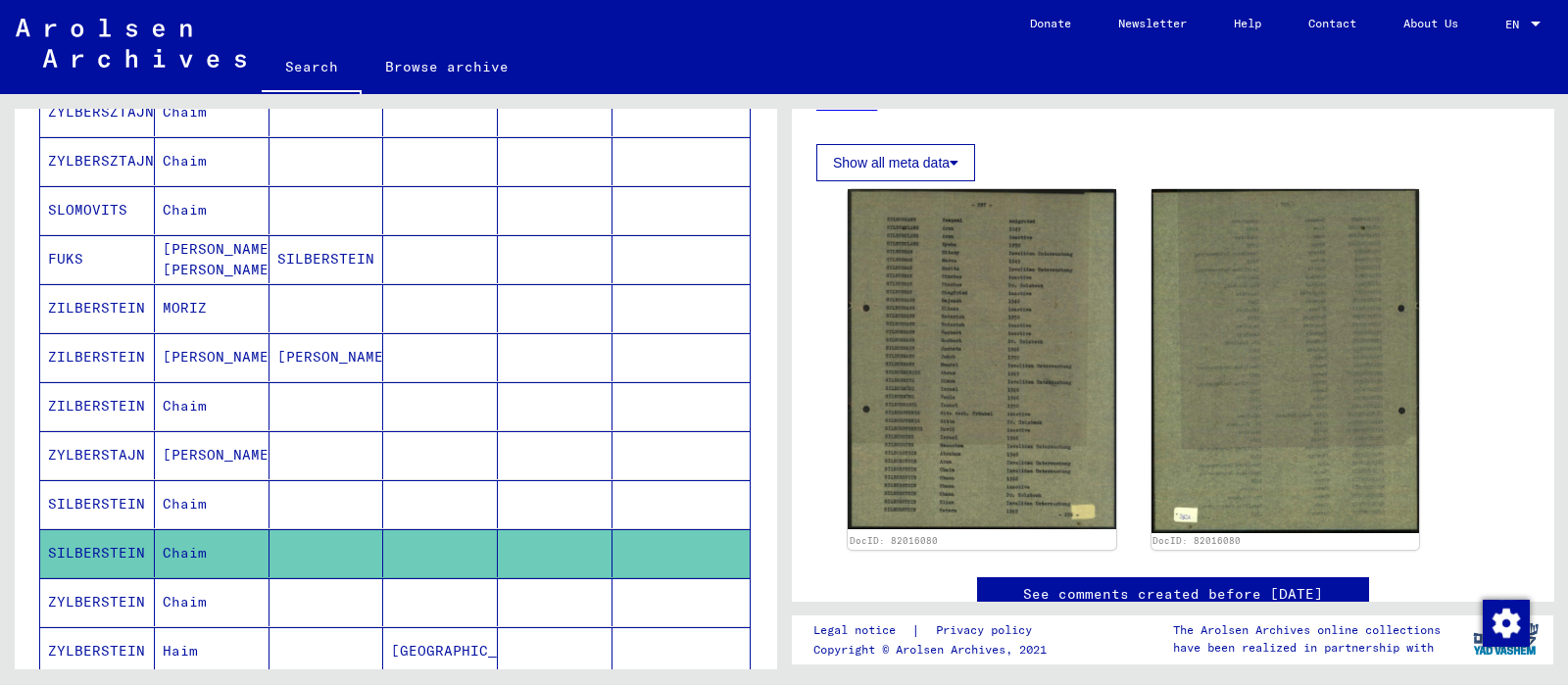 click at bounding box center (326, 651) 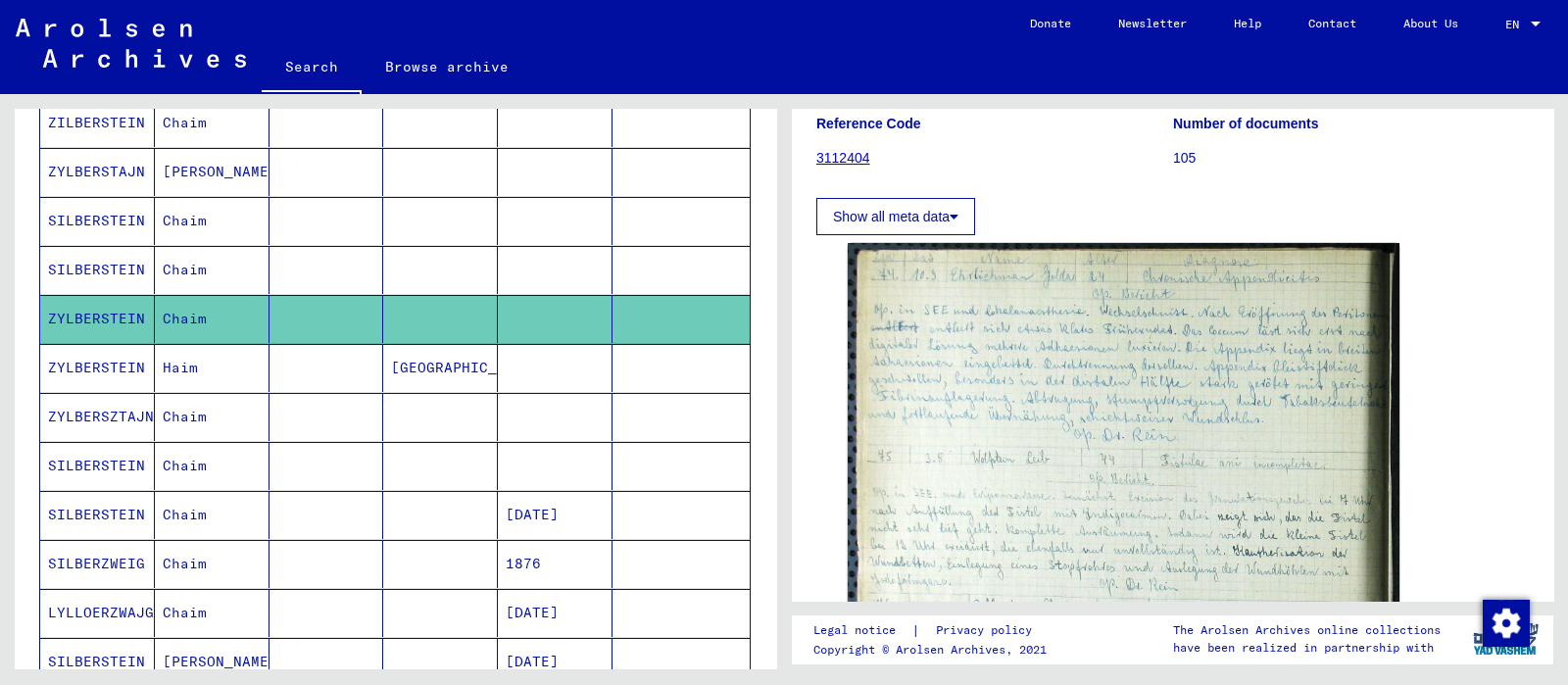 click at bounding box center (326, 514) 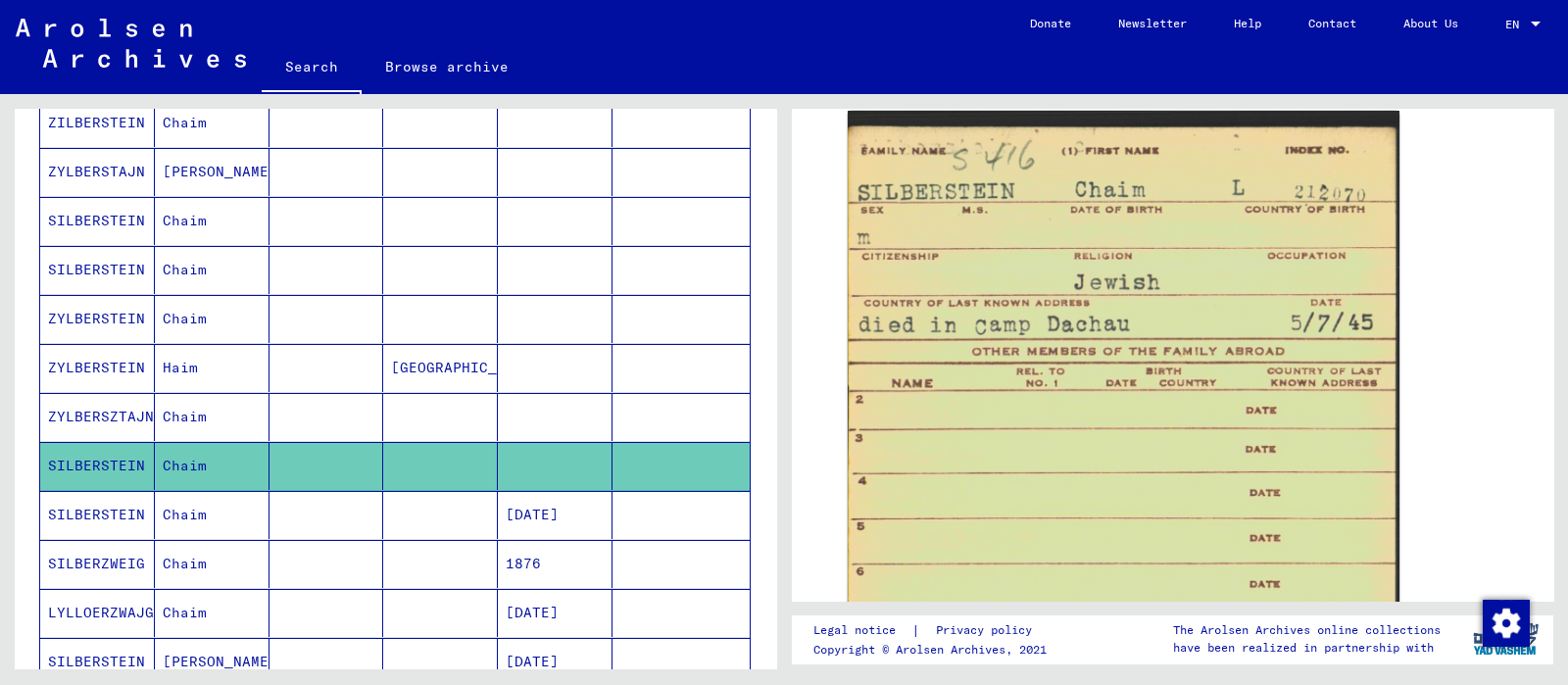 click at bounding box center [326, 465] 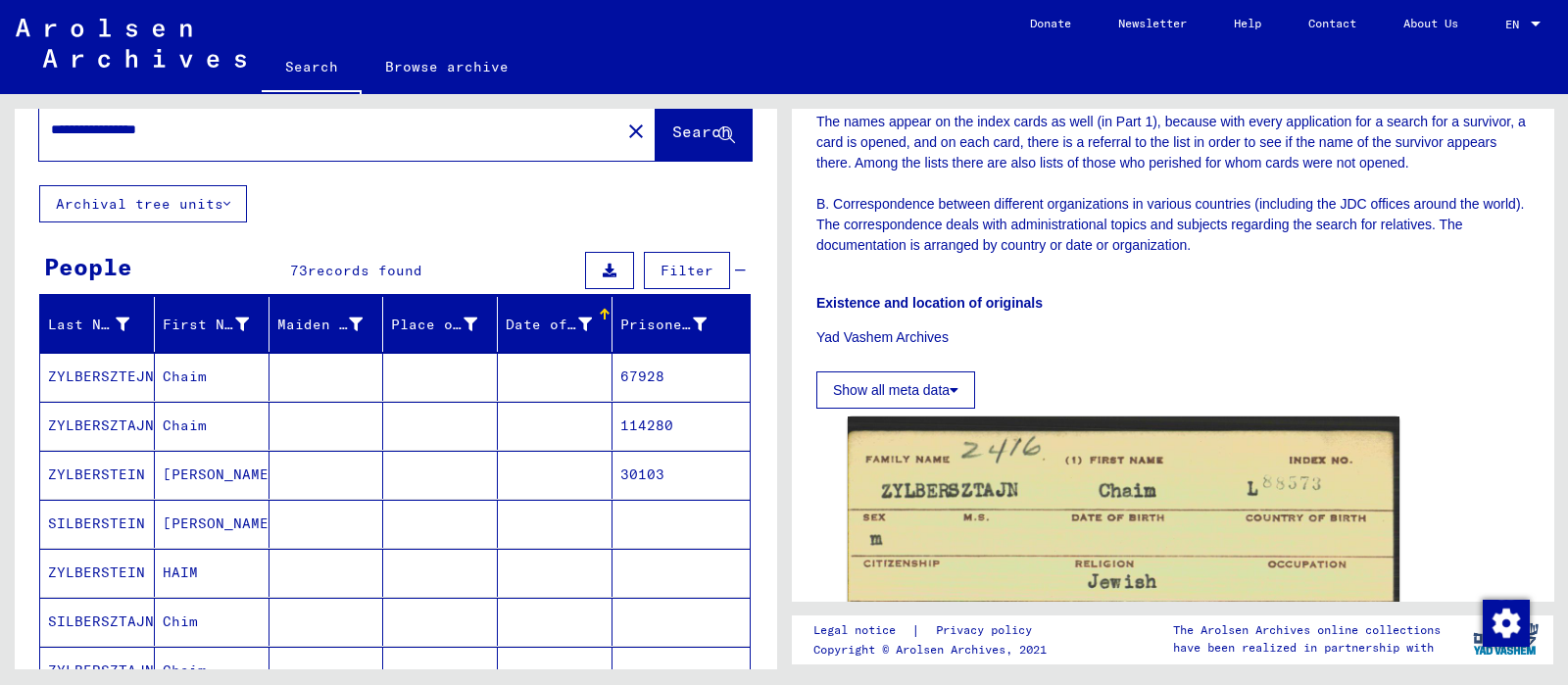 click at bounding box center (440, 425) 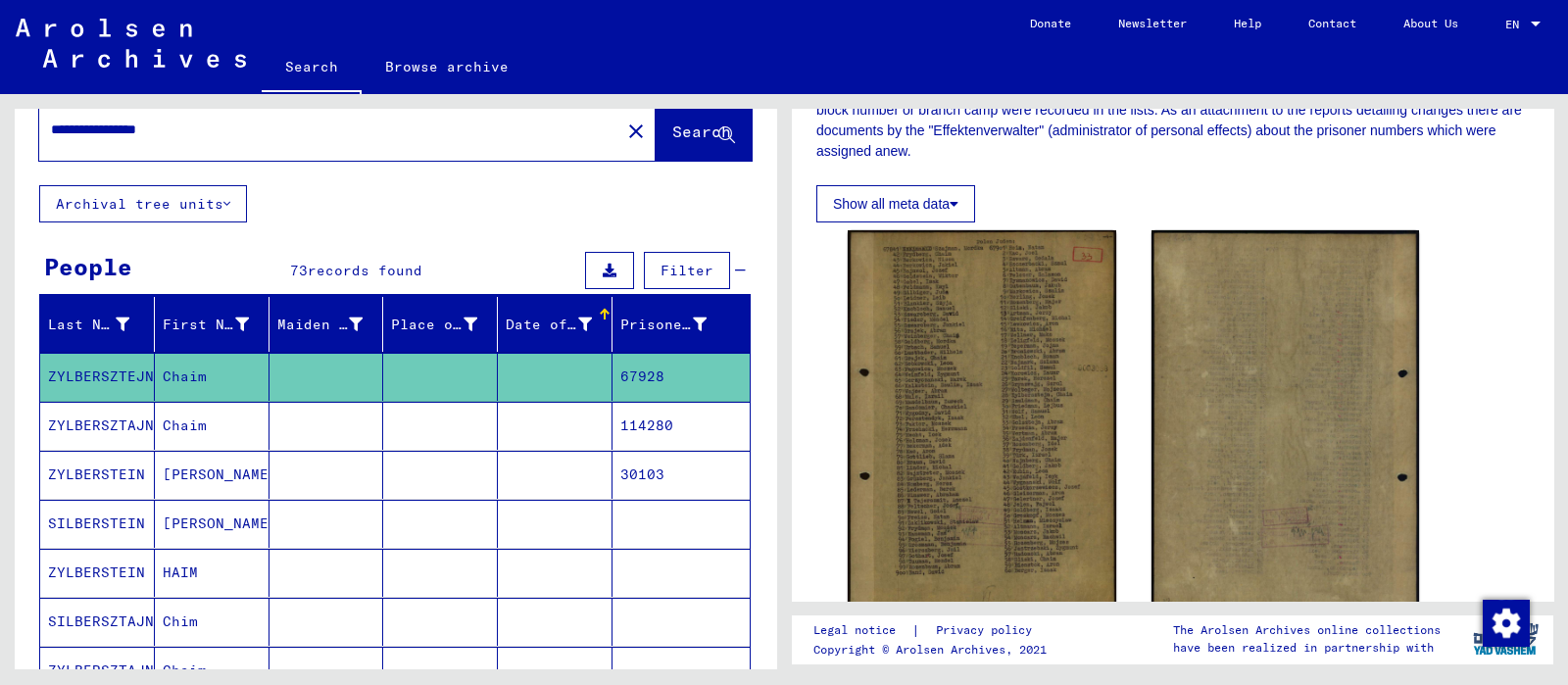 click on "30103" at bounding box center (681, 523) 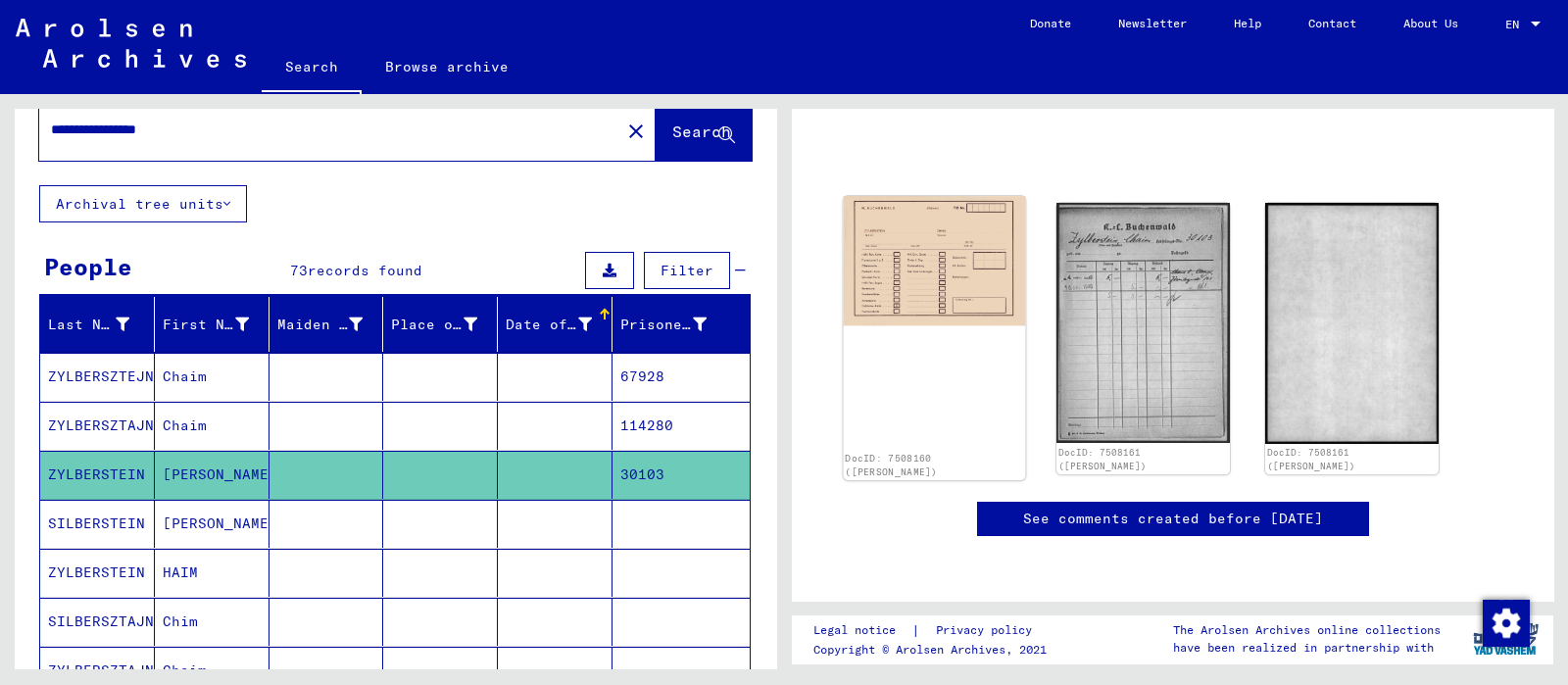 click 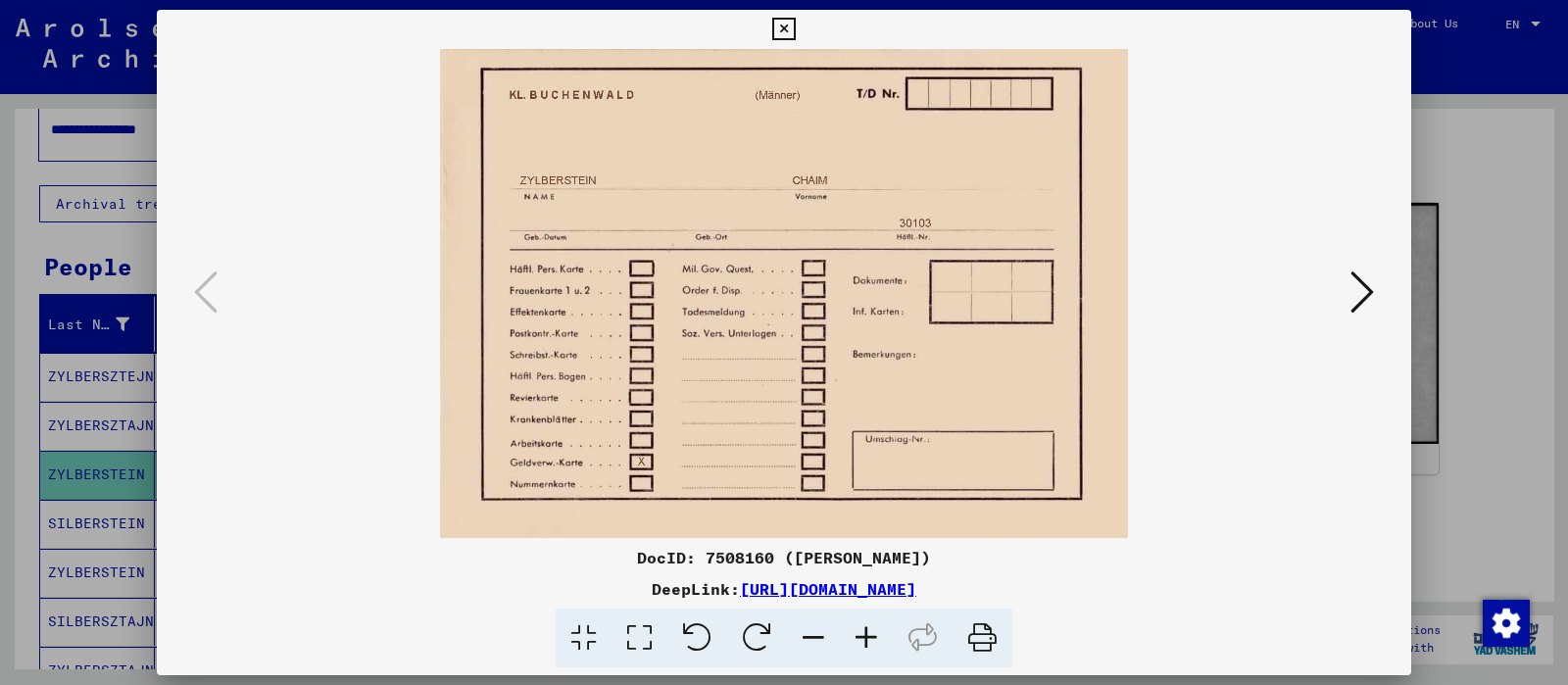 click at bounding box center [1362, 293] 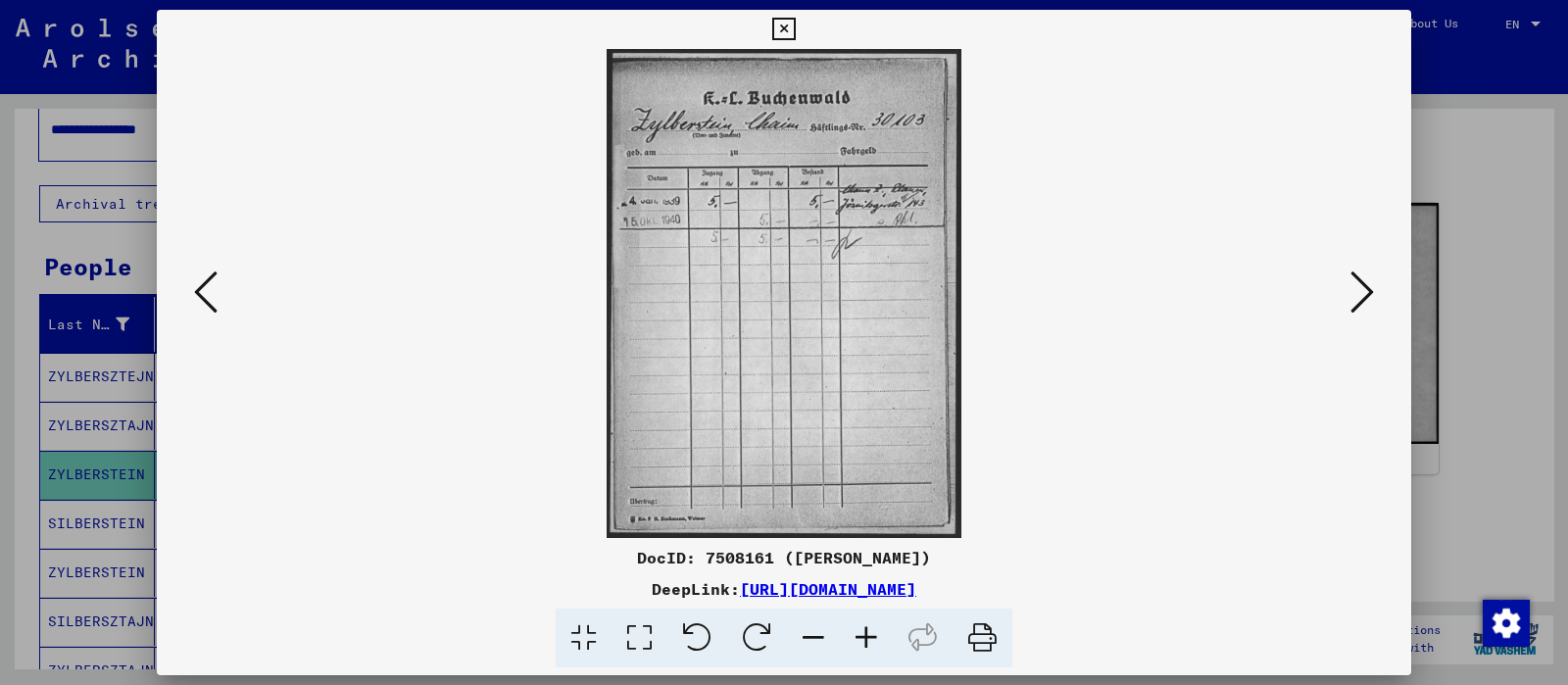 click at bounding box center [1362, 293] 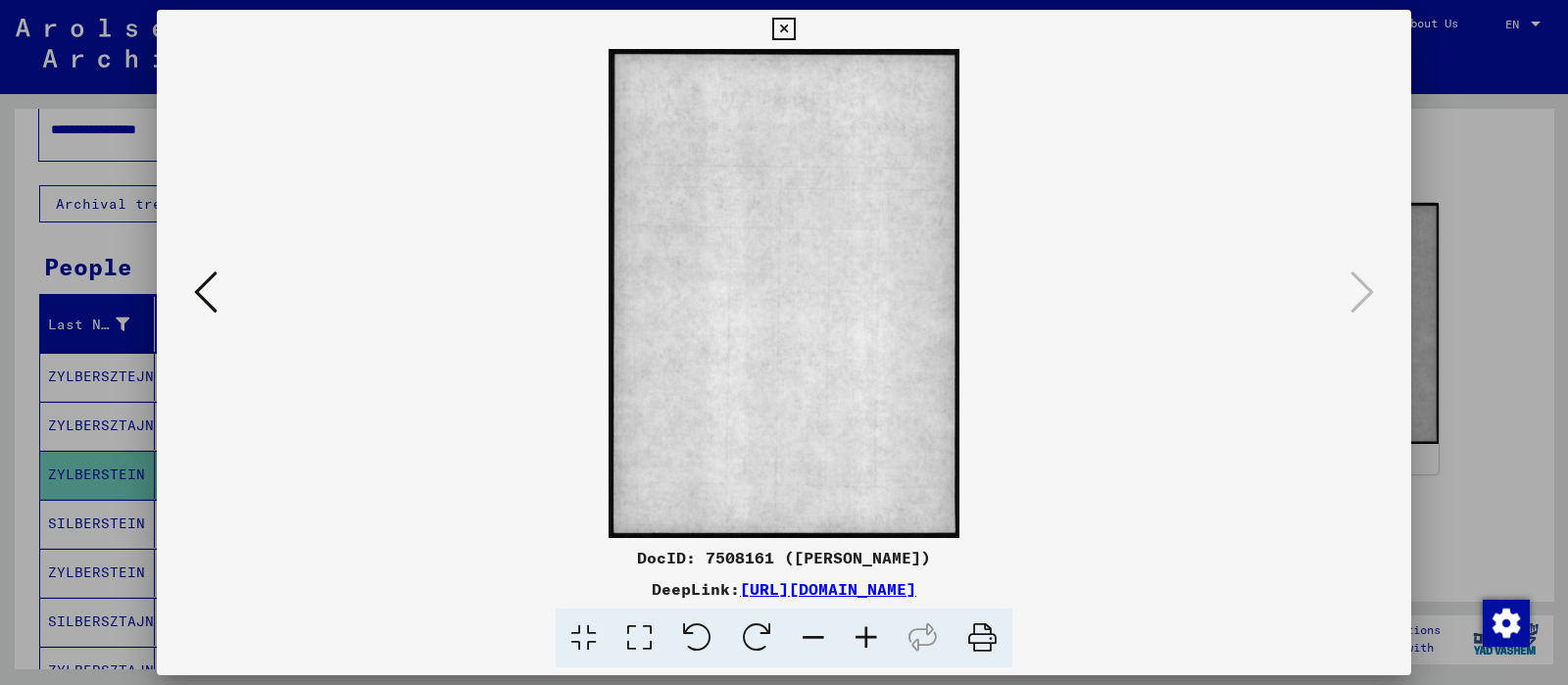 click at bounding box center (784, 342) 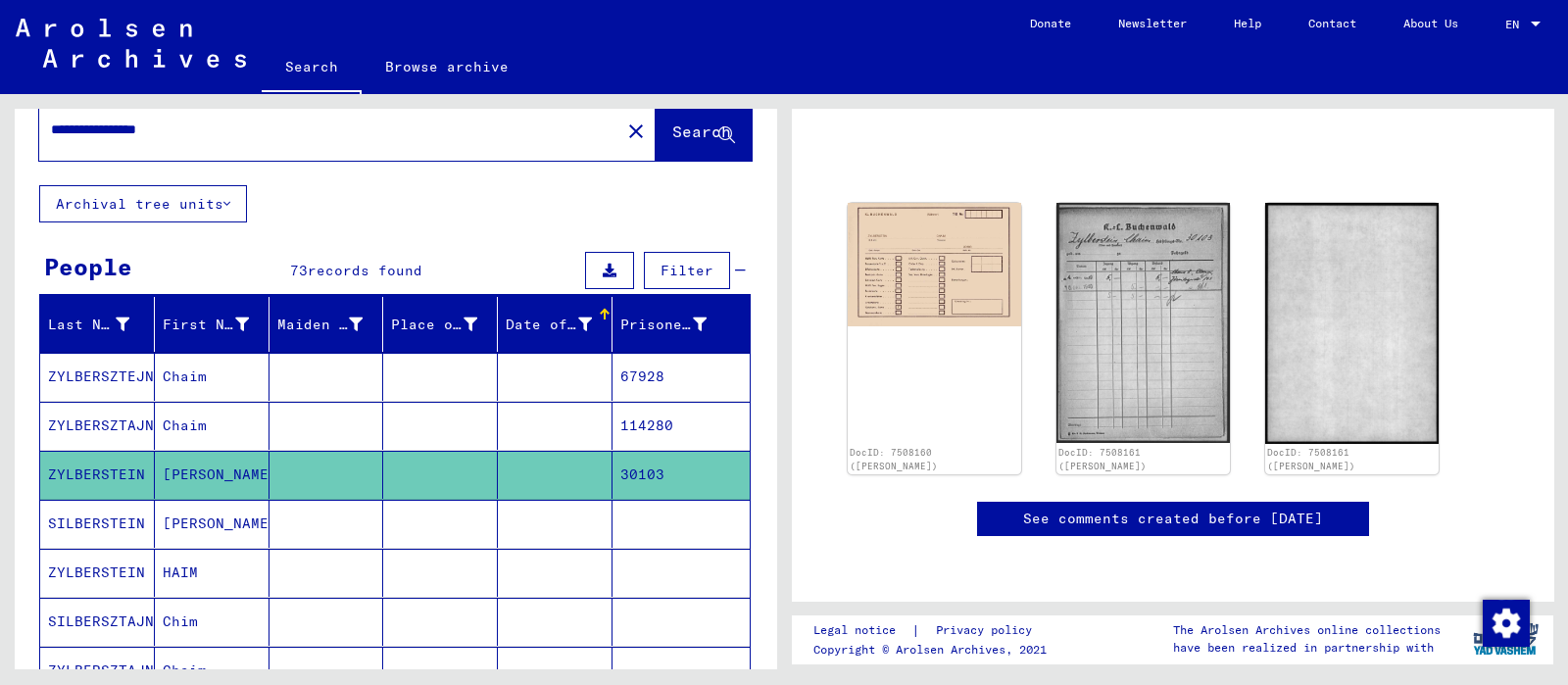 click on "**********" 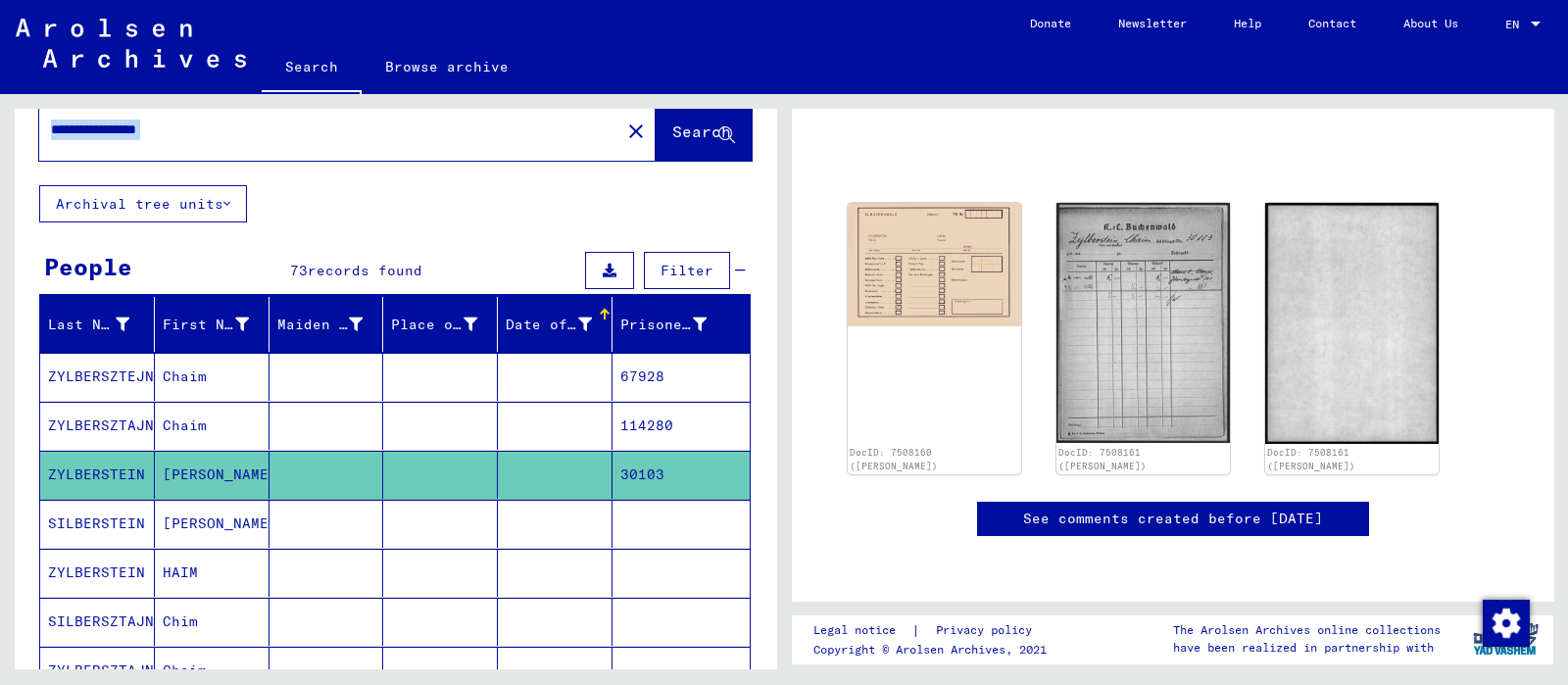 click on "**********" 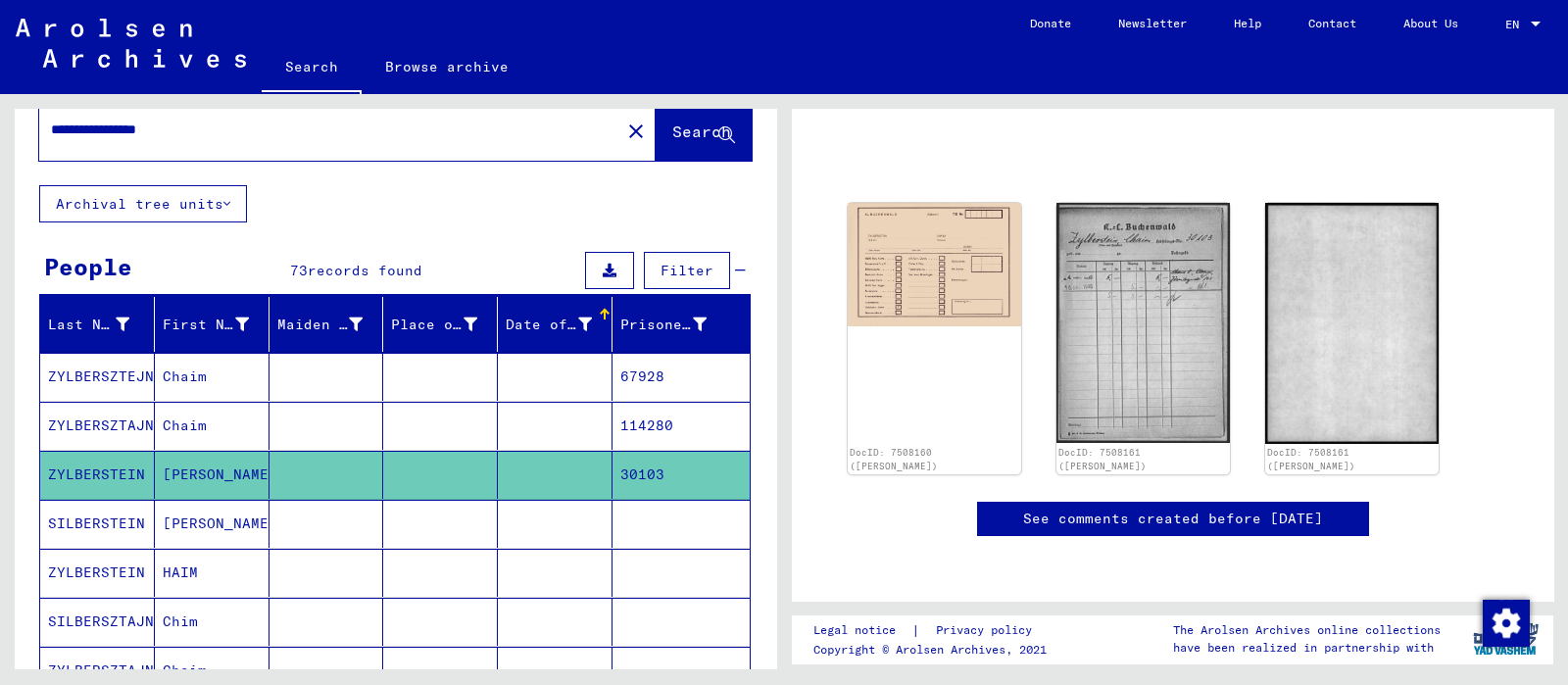 drag, startPoint x: 299, startPoint y: 142, endPoint x: 204, endPoint y: 122, distance: 97.0824 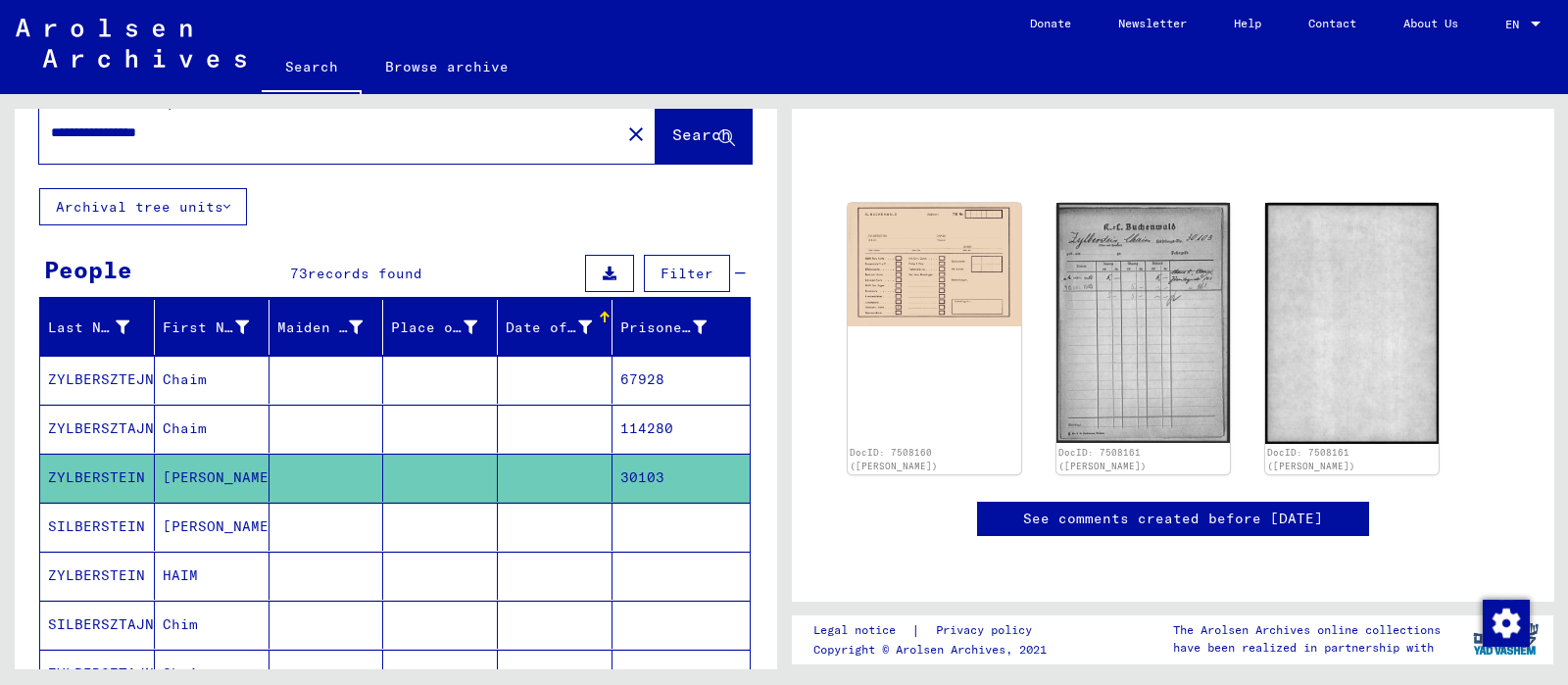 click on "**********" at bounding box center (329, 132) 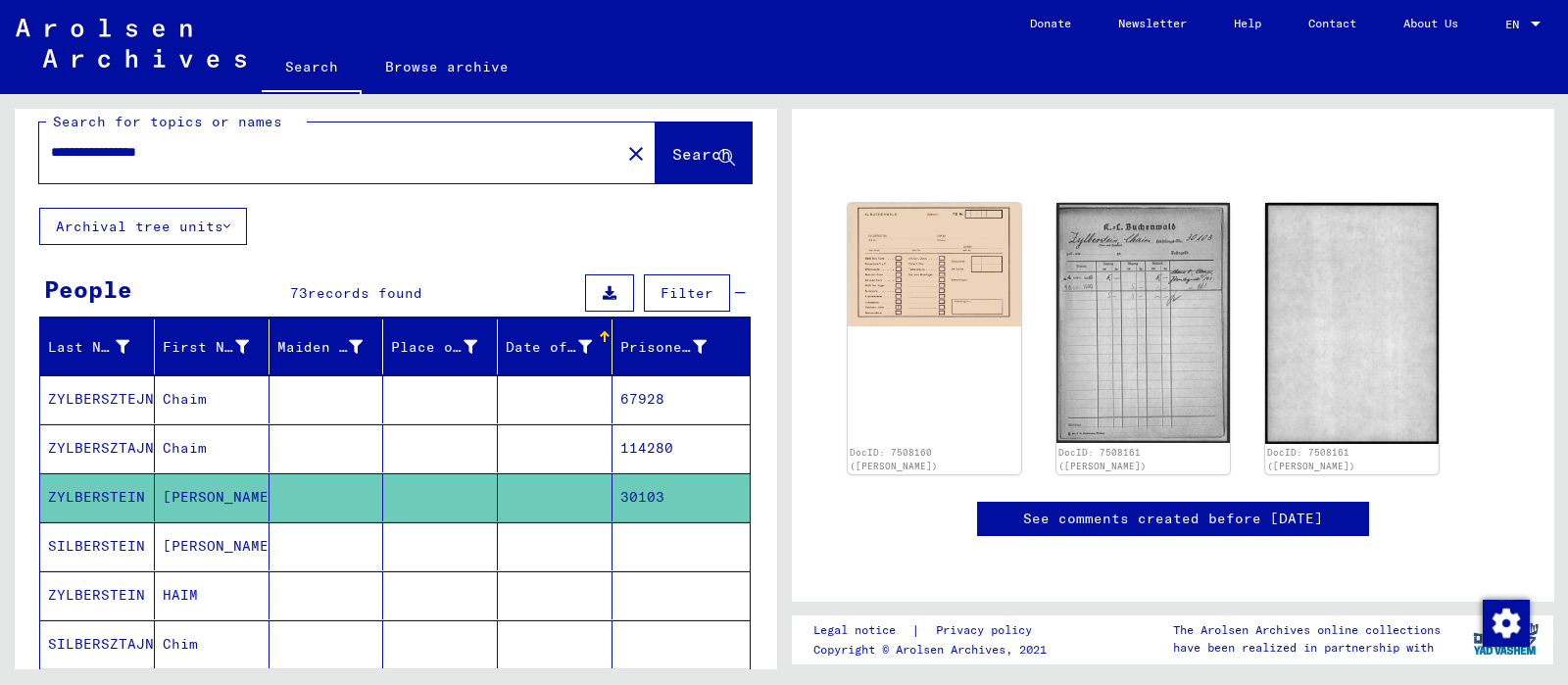 click on "**********" 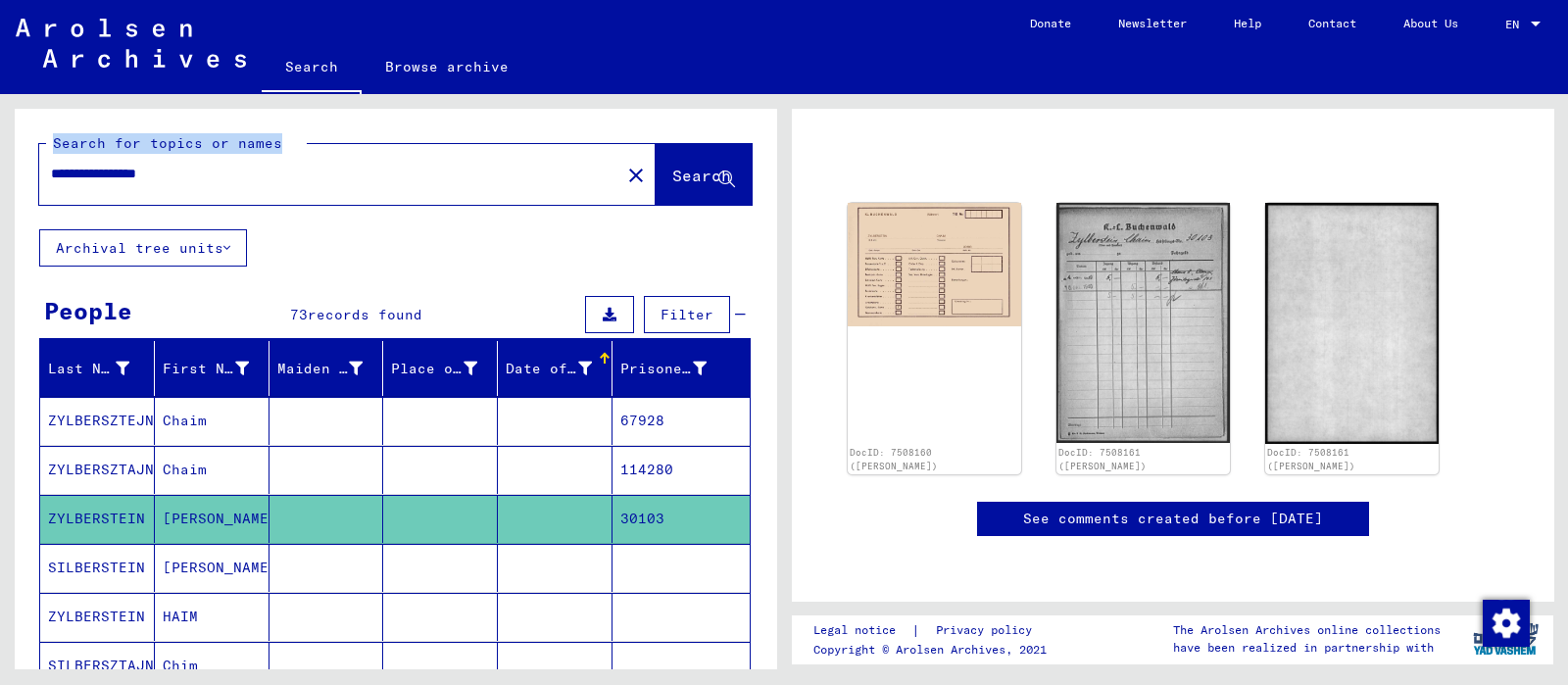 click on "**********" 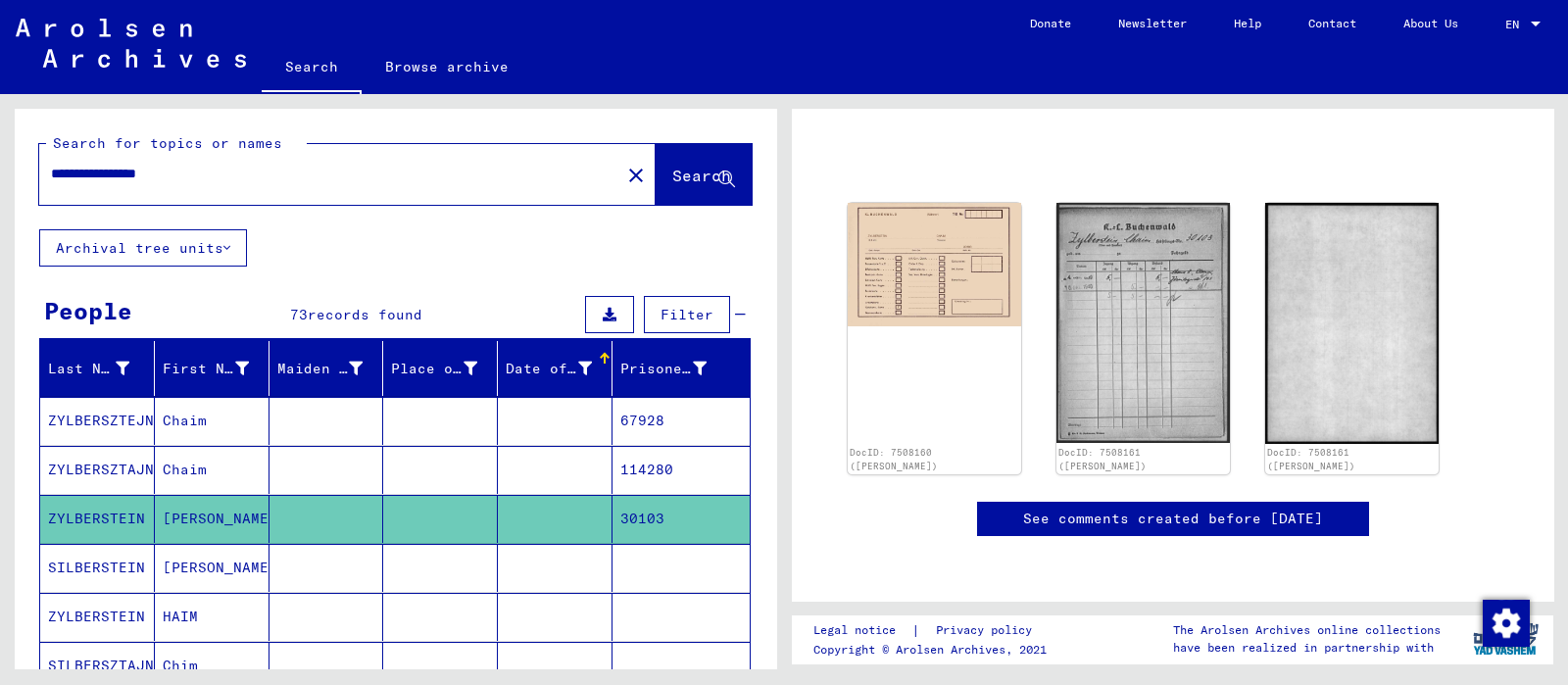 click on "**********" at bounding box center (329, 173) 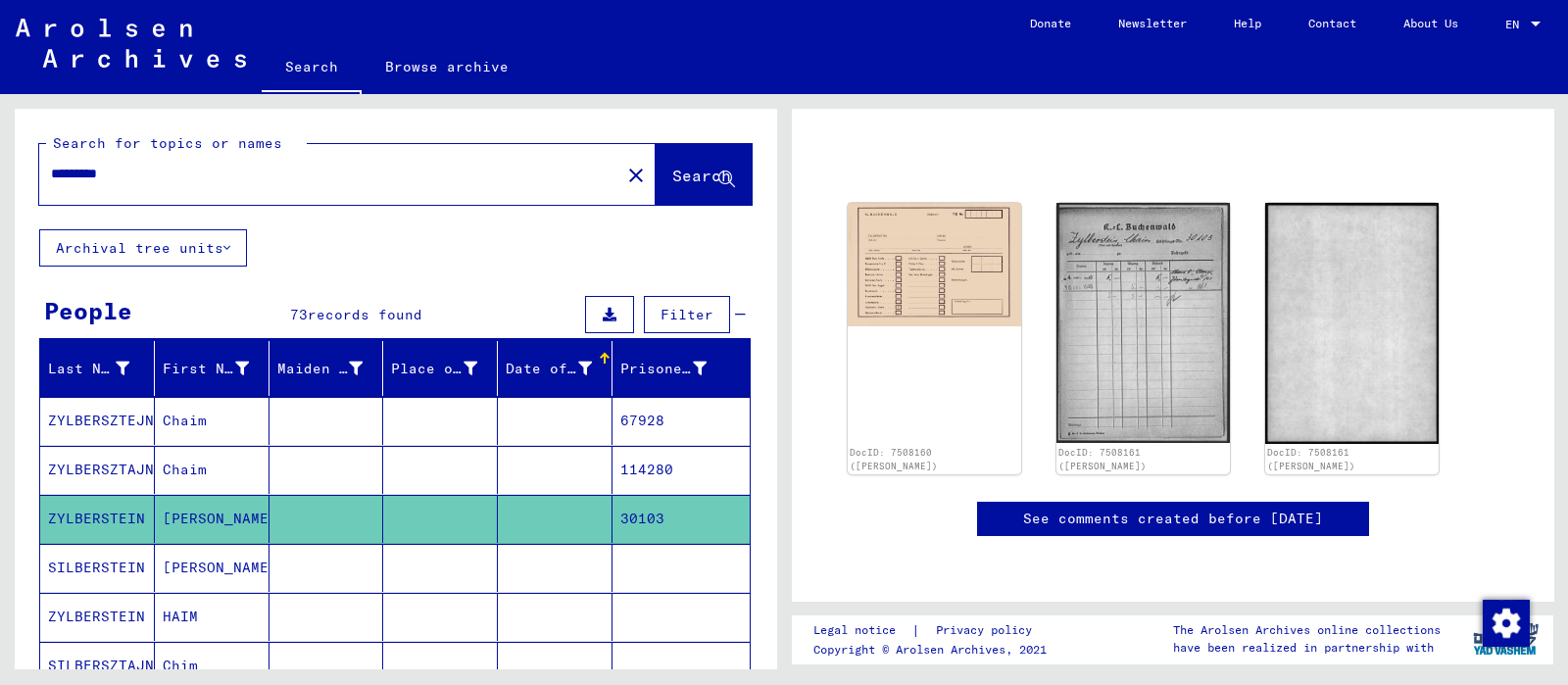 type on "*********" 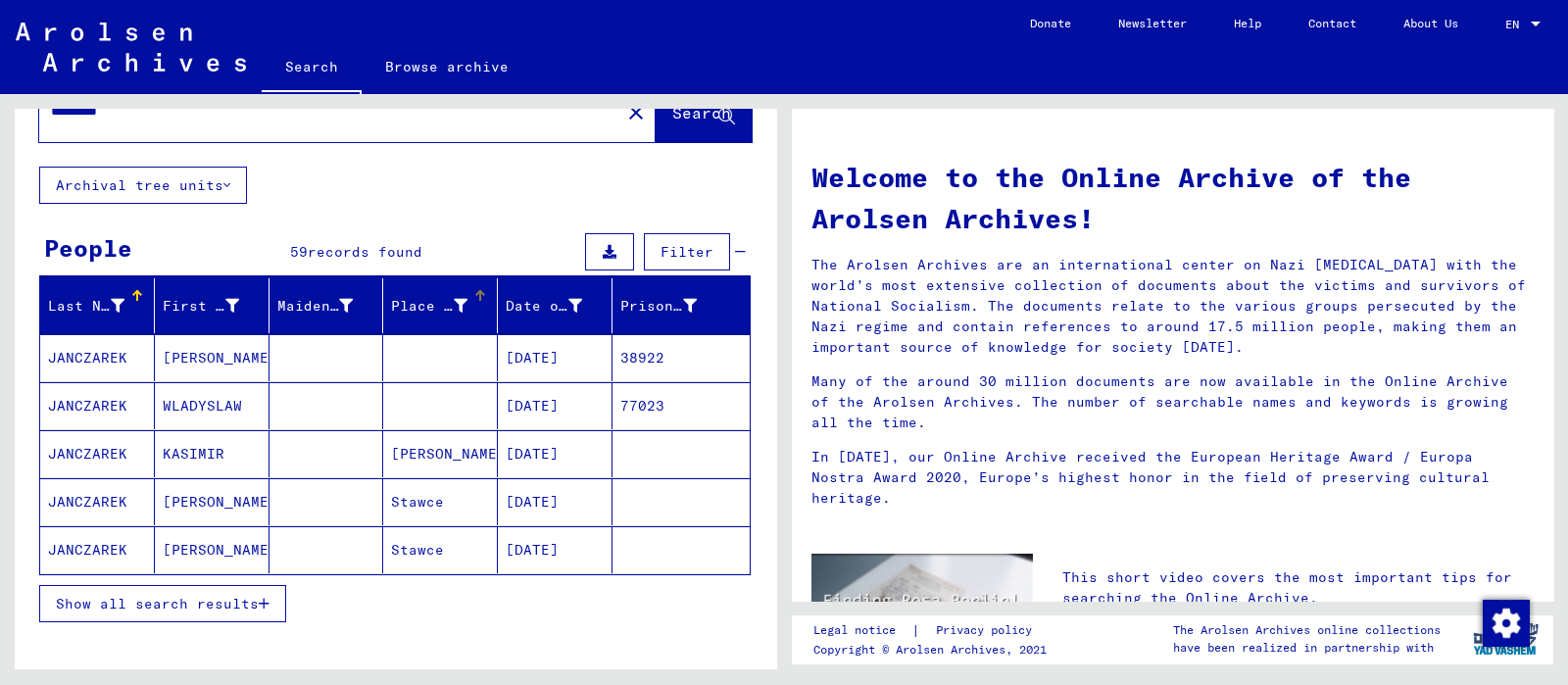 scroll, scrollTop: 64, scrollLeft: 0, axis: vertical 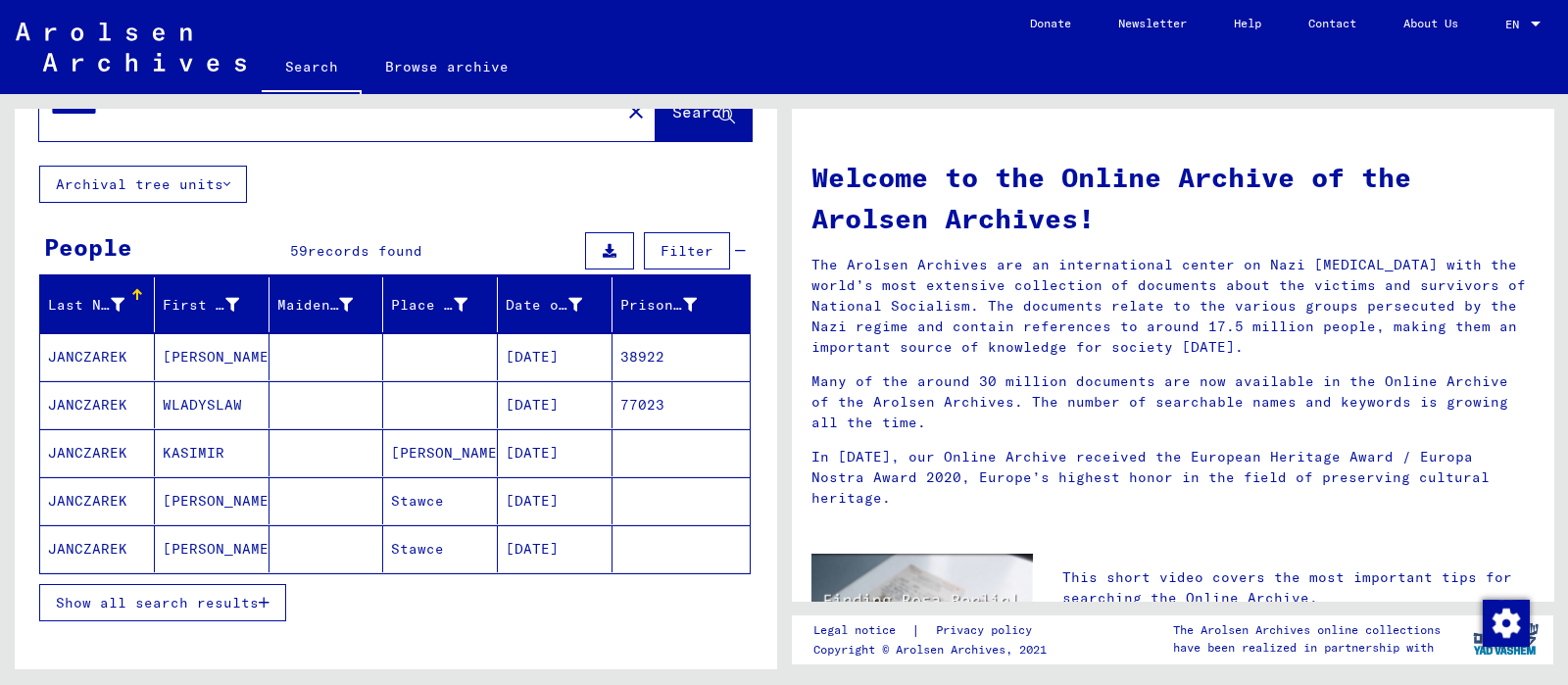 click on "Show all search results" at bounding box center (157, 603) 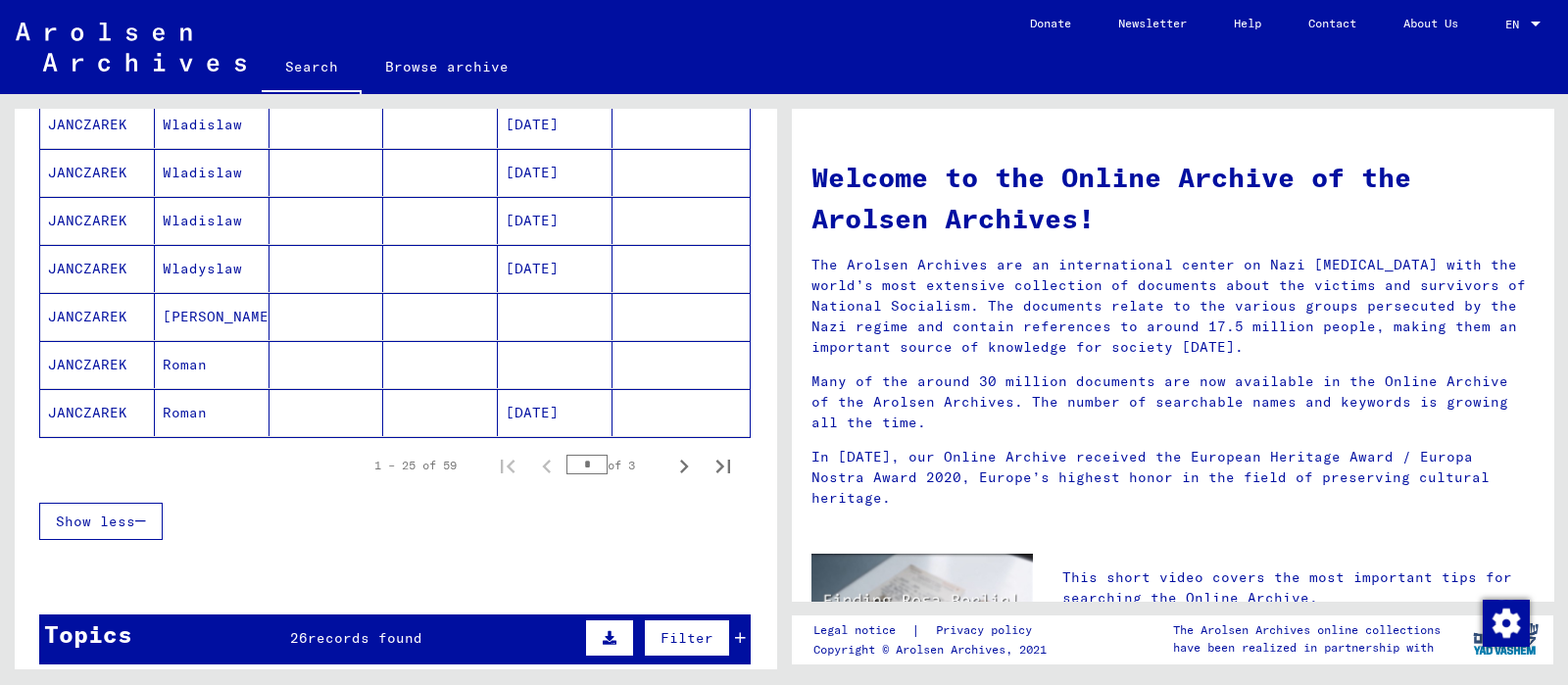 scroll, scrollTop: 1170, scrollLeft: 0, axis: vertical 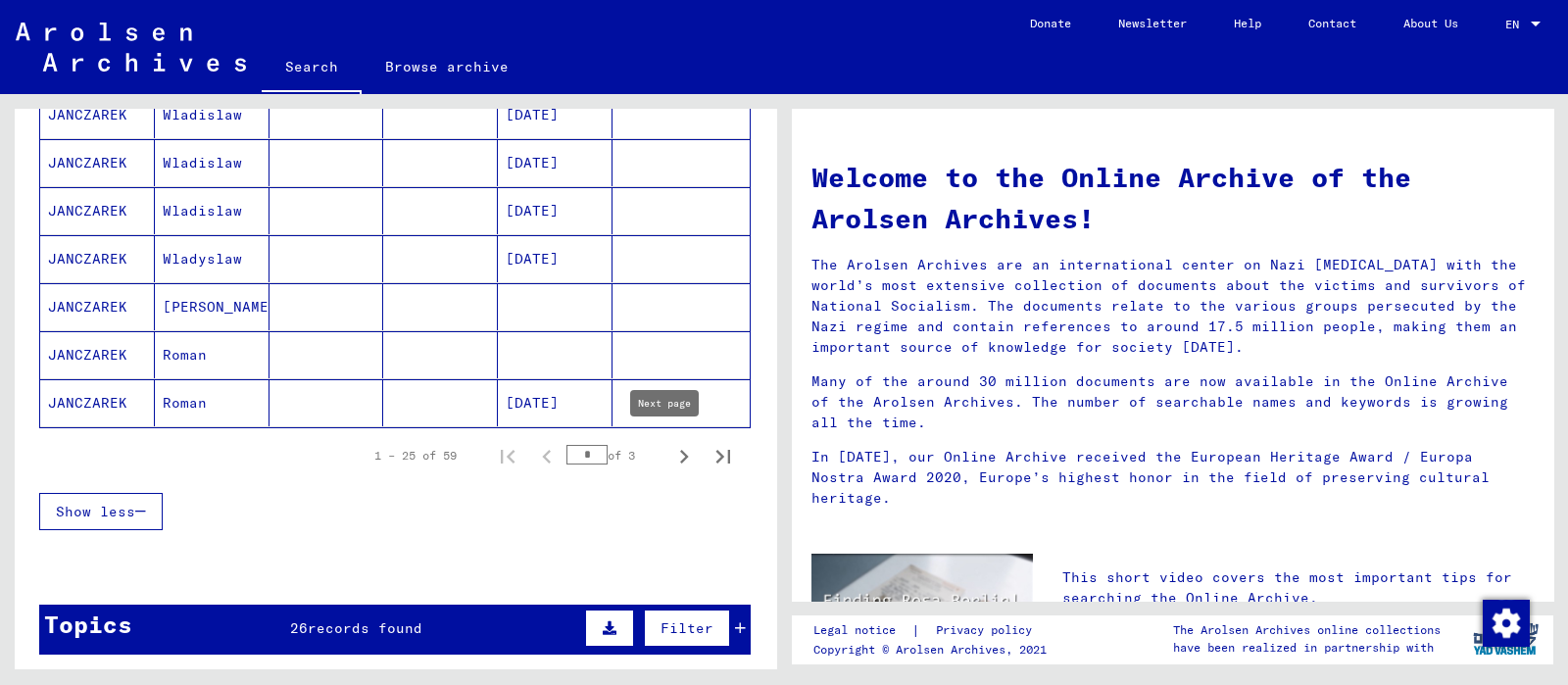 click 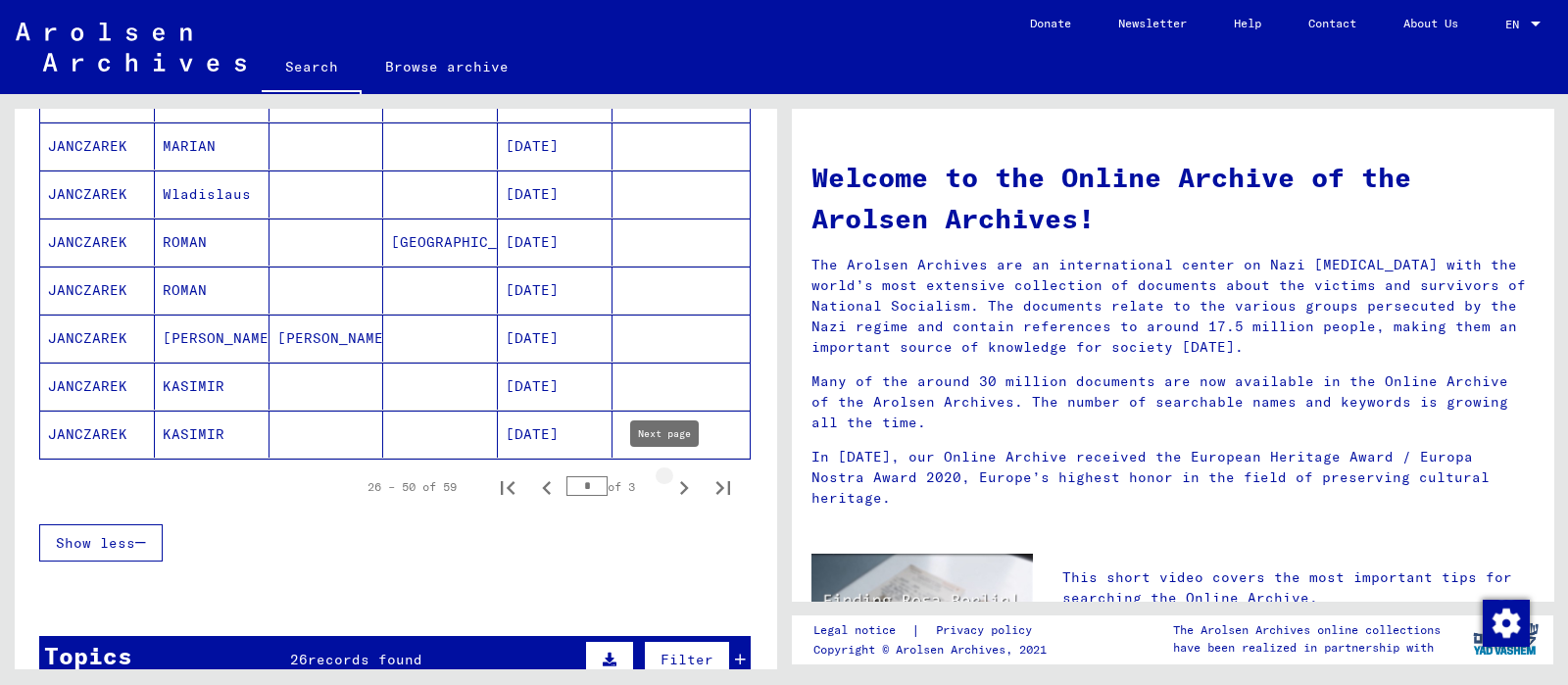 click 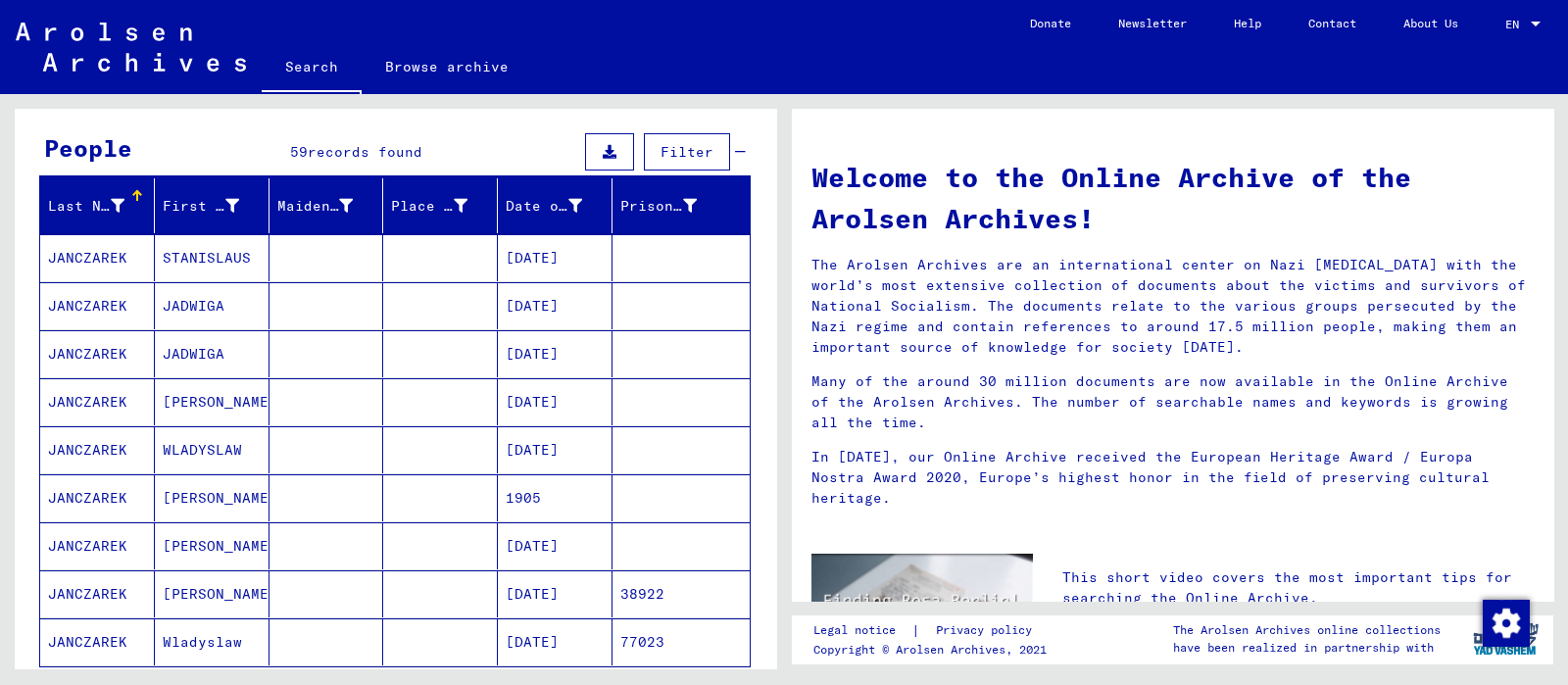 scroll, scrollTop: 158, scrollLeft: 0, axis: vertical 